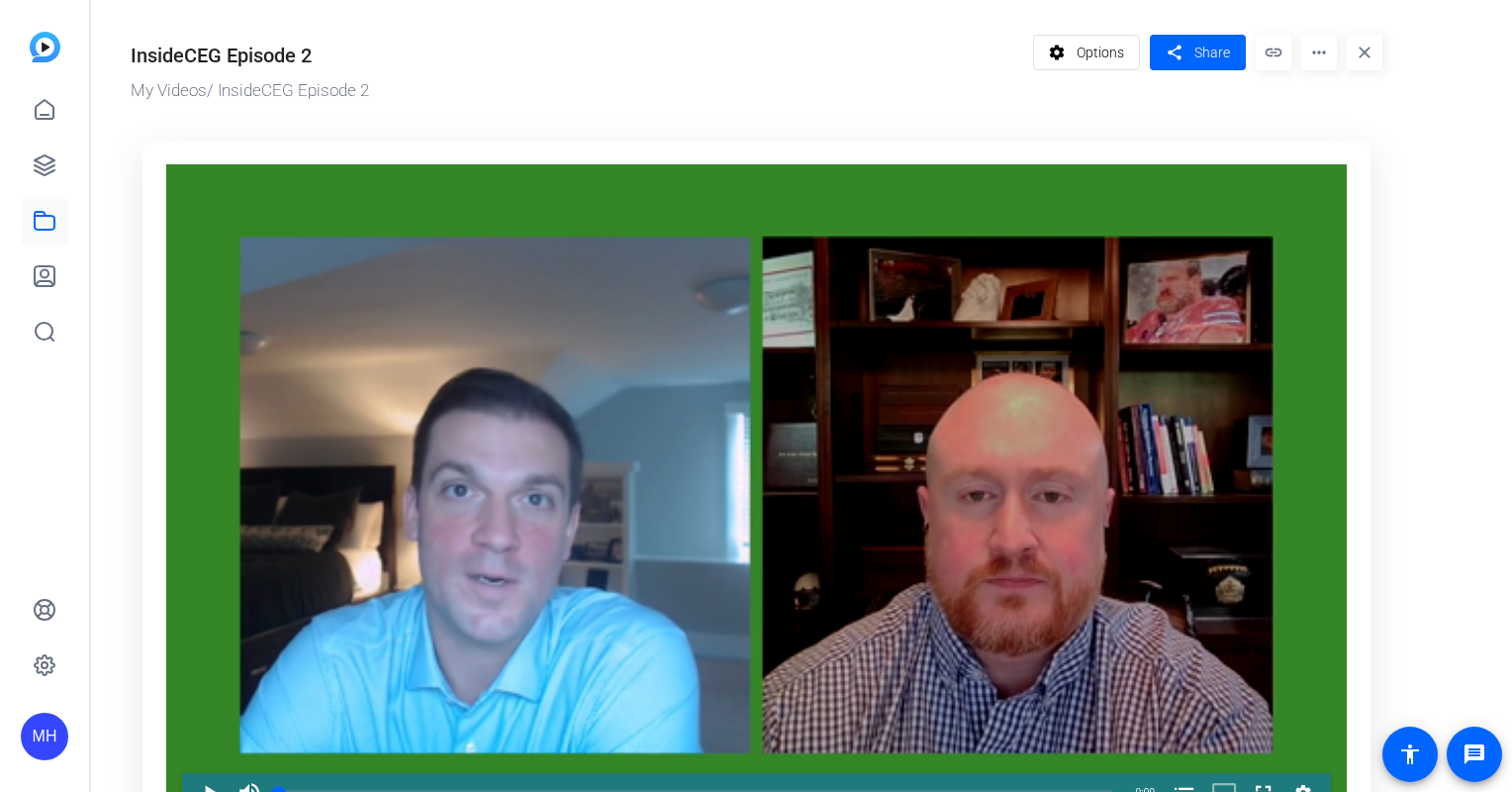 scroll, scrollTop: 0, scrollLeft: 0, axis: both 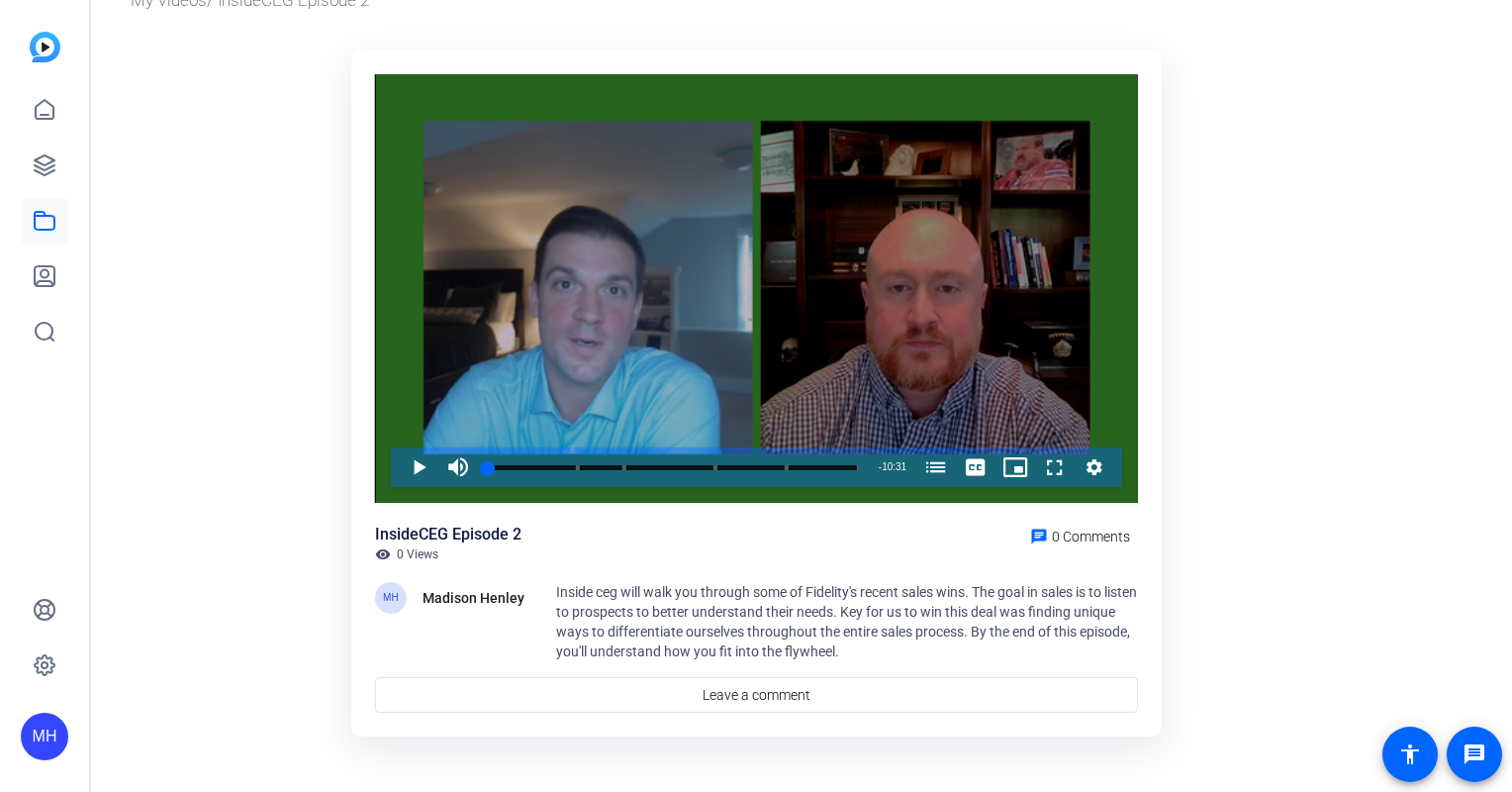 click at bounding box center [756, 289] 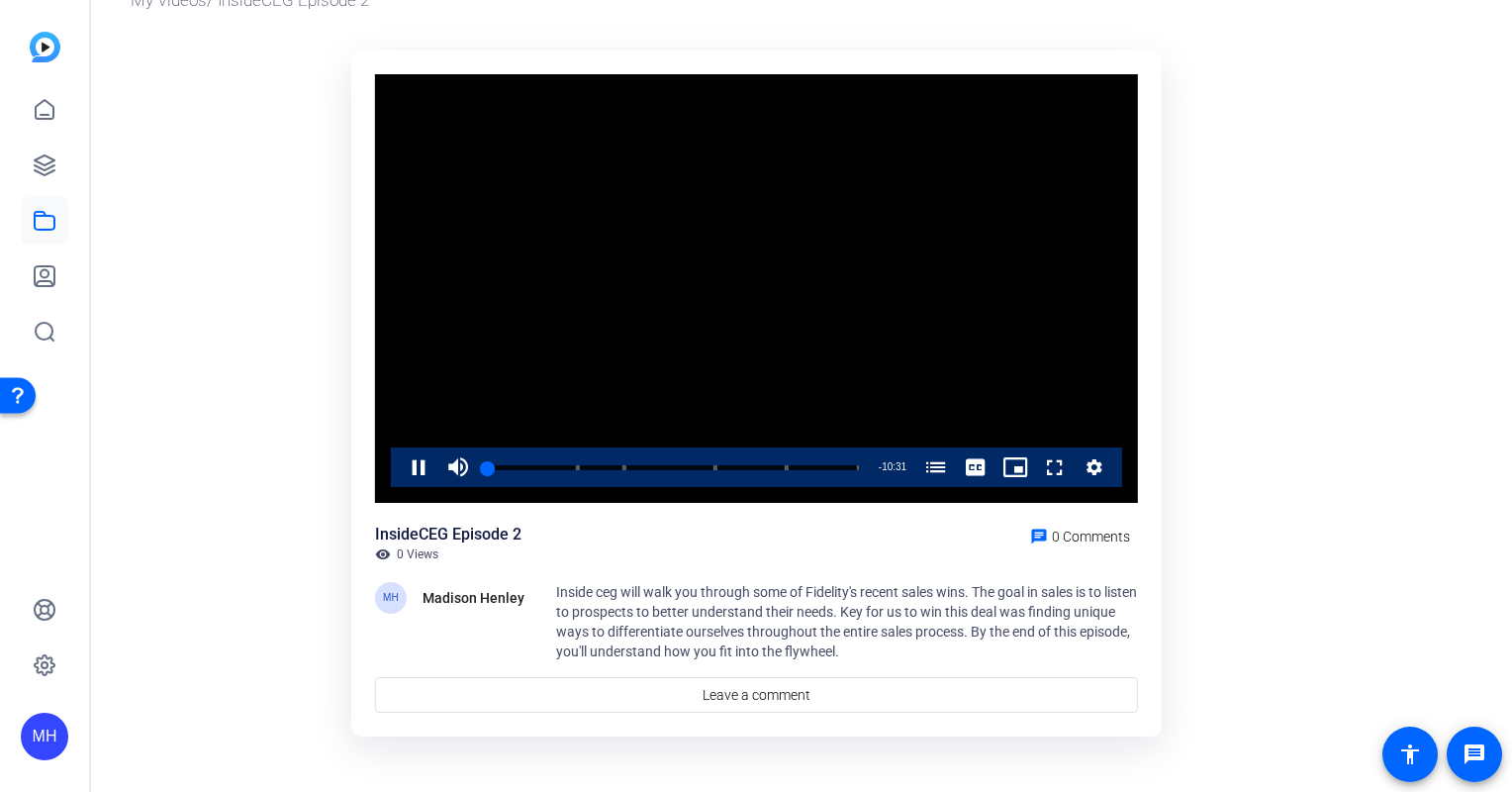 click at bounding box center (756, 289) 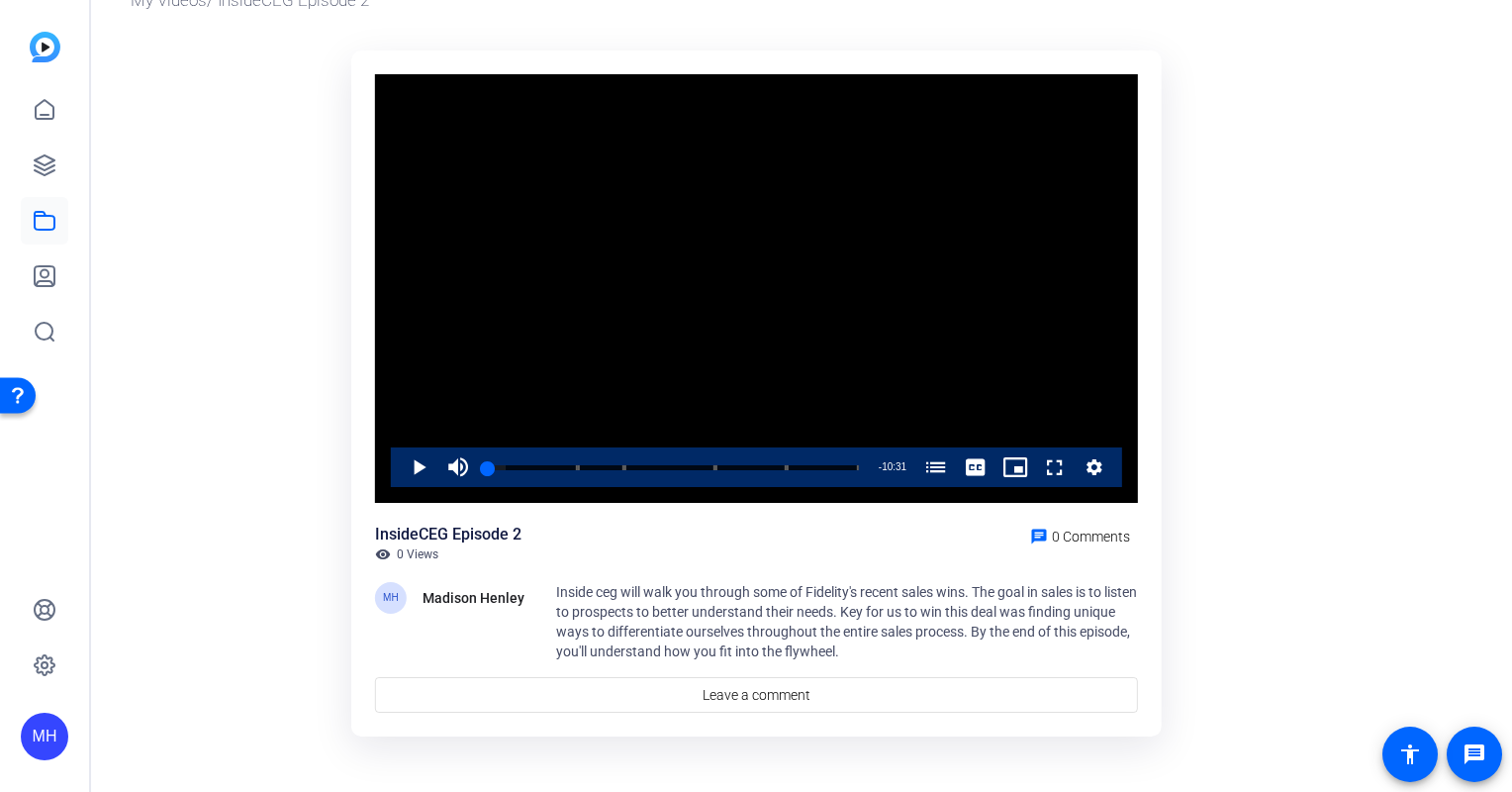 click on "Inside ceg will walk you through some of Fidelity's recent sales wins. The goal in sales is to listen to prospects to better understand their needs. Key for us to win this deal was finding unique ways to differentiate ourselves throughout the entire sales process. By the end of this episode, you'll understand how you fit into the flywheel." 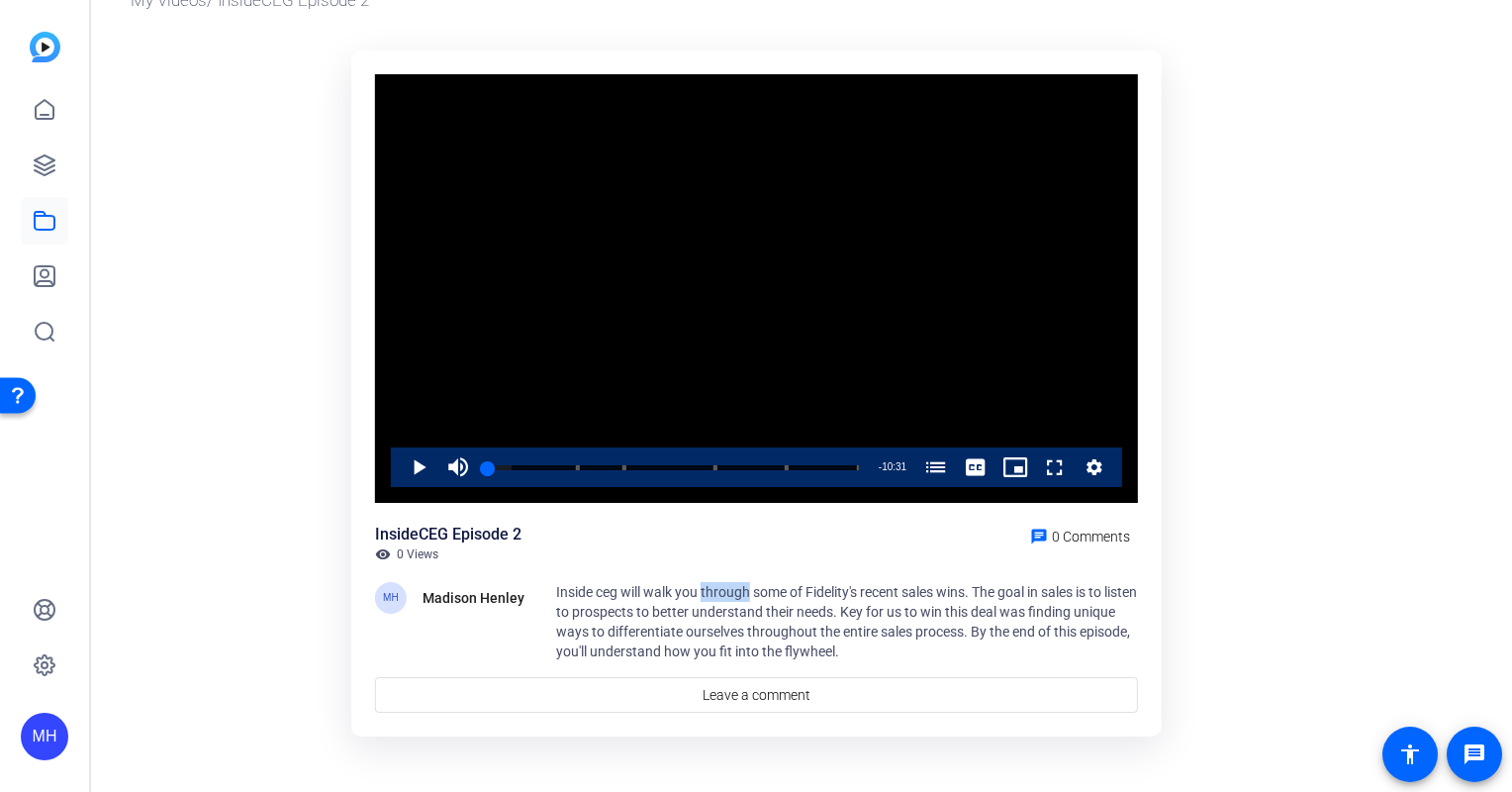 click on "Inside ceg will walk you through some of Fidelity's recent sales wins. The goal in sales is to listen to prospects to better understand their needs. Key for us to win this deal was finding unique ways to differentiate ourselves throughout the entire sales process. By the end of this episode, you'll understand how you fit into the flywheel." 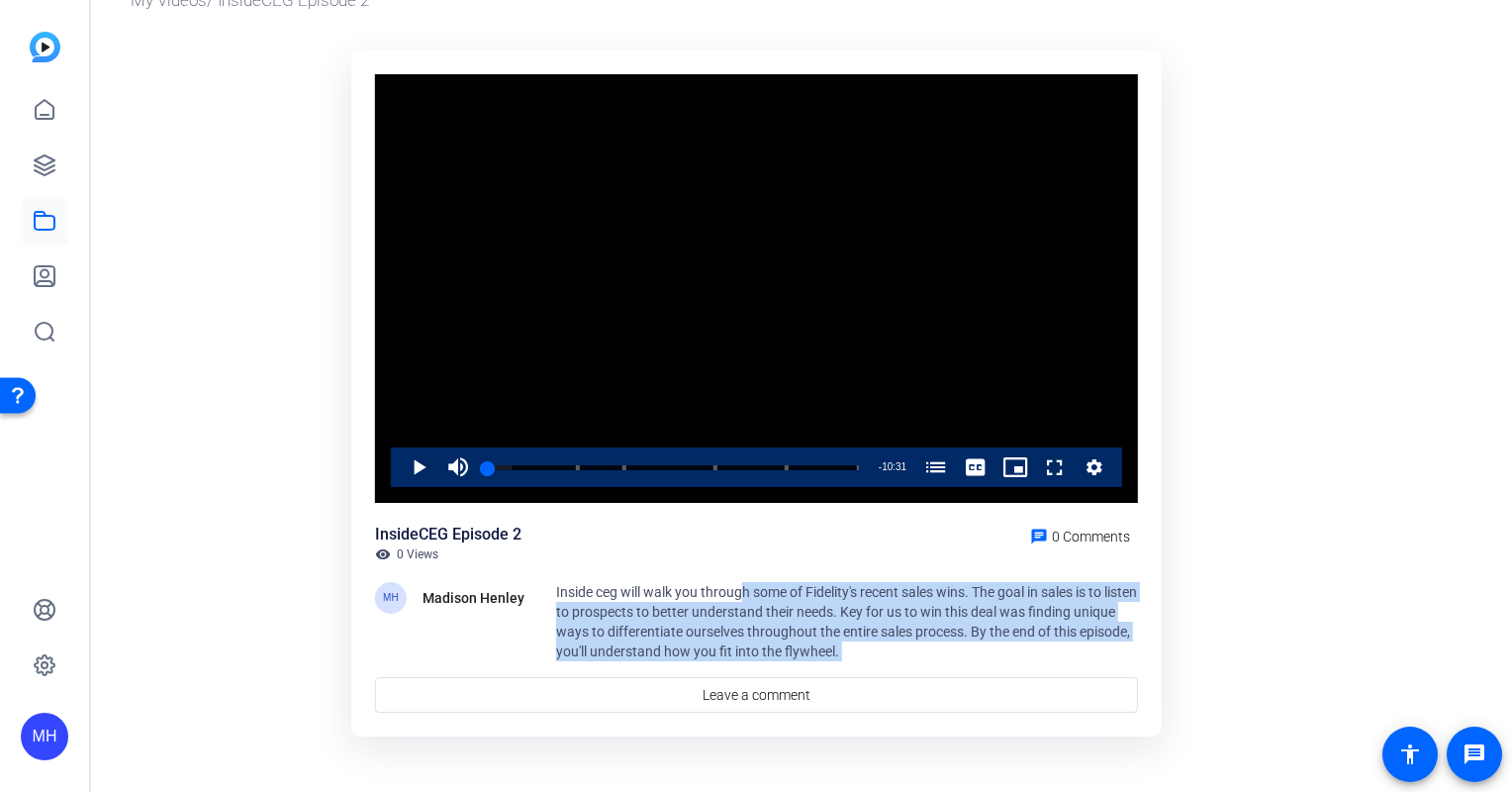 click on "Inside ceg will walk you through some of Fidelity's recent sales wins. The goal in sales is to listen to prospects to better understand their needs. Key for us to win this deal was finding unique ways to differentiate ourselves throughout the entire sales process. By the end of this episode, you'll understand how you fit into the flywheel." 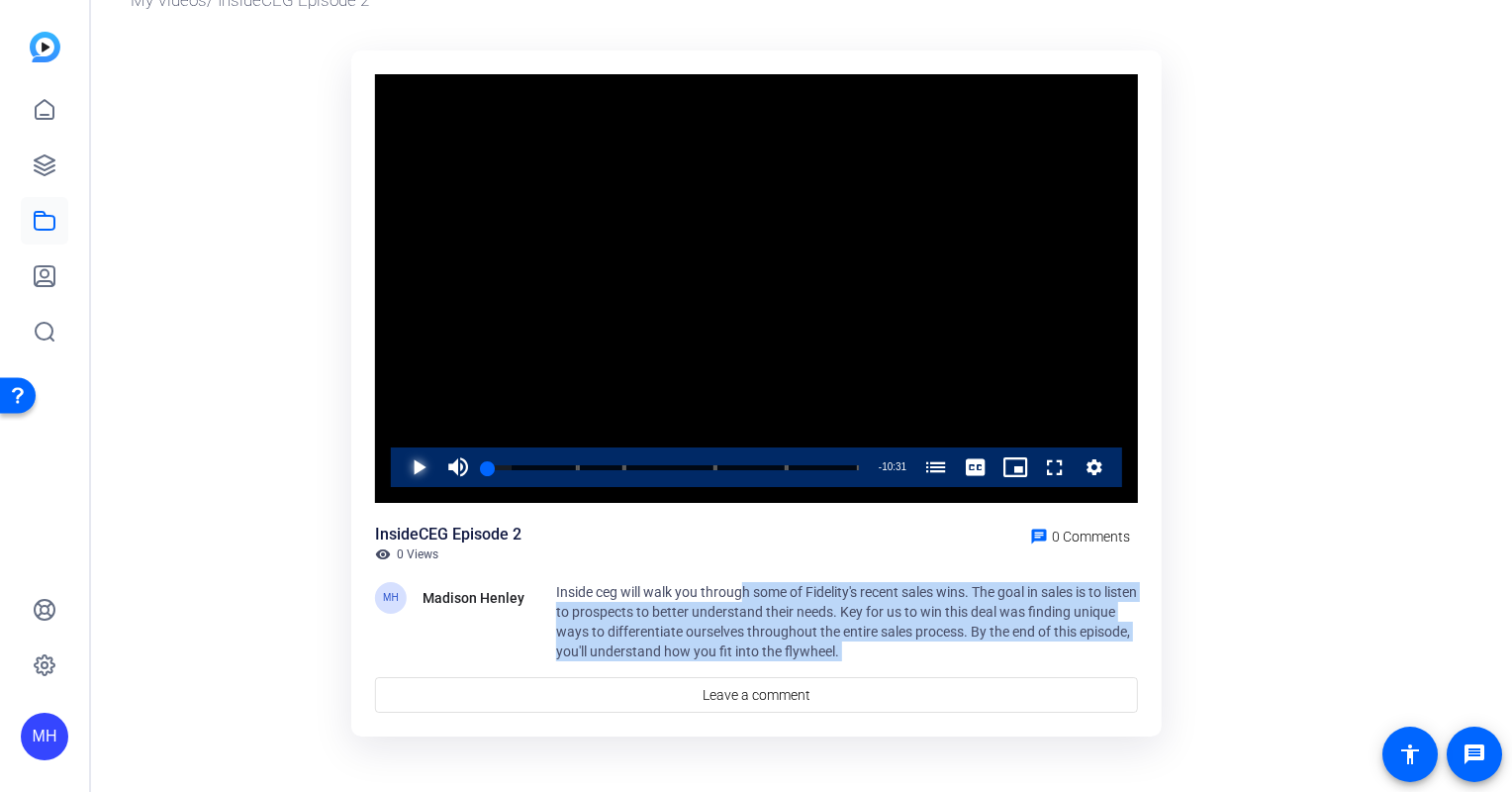click at bounding box center [399, 467] 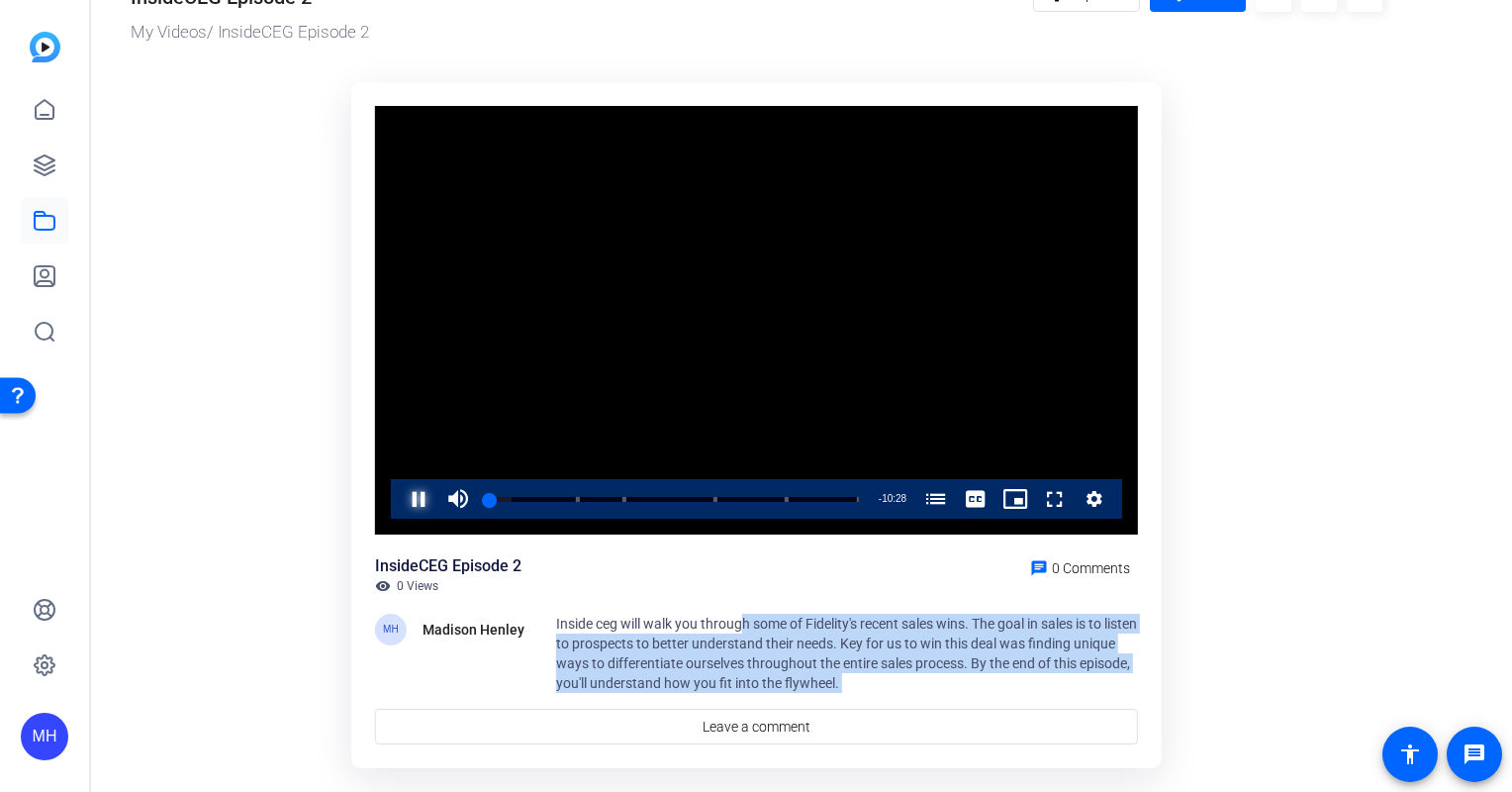 scroll, scrollTop: 31, scrollLeft: 0, axis: vertical 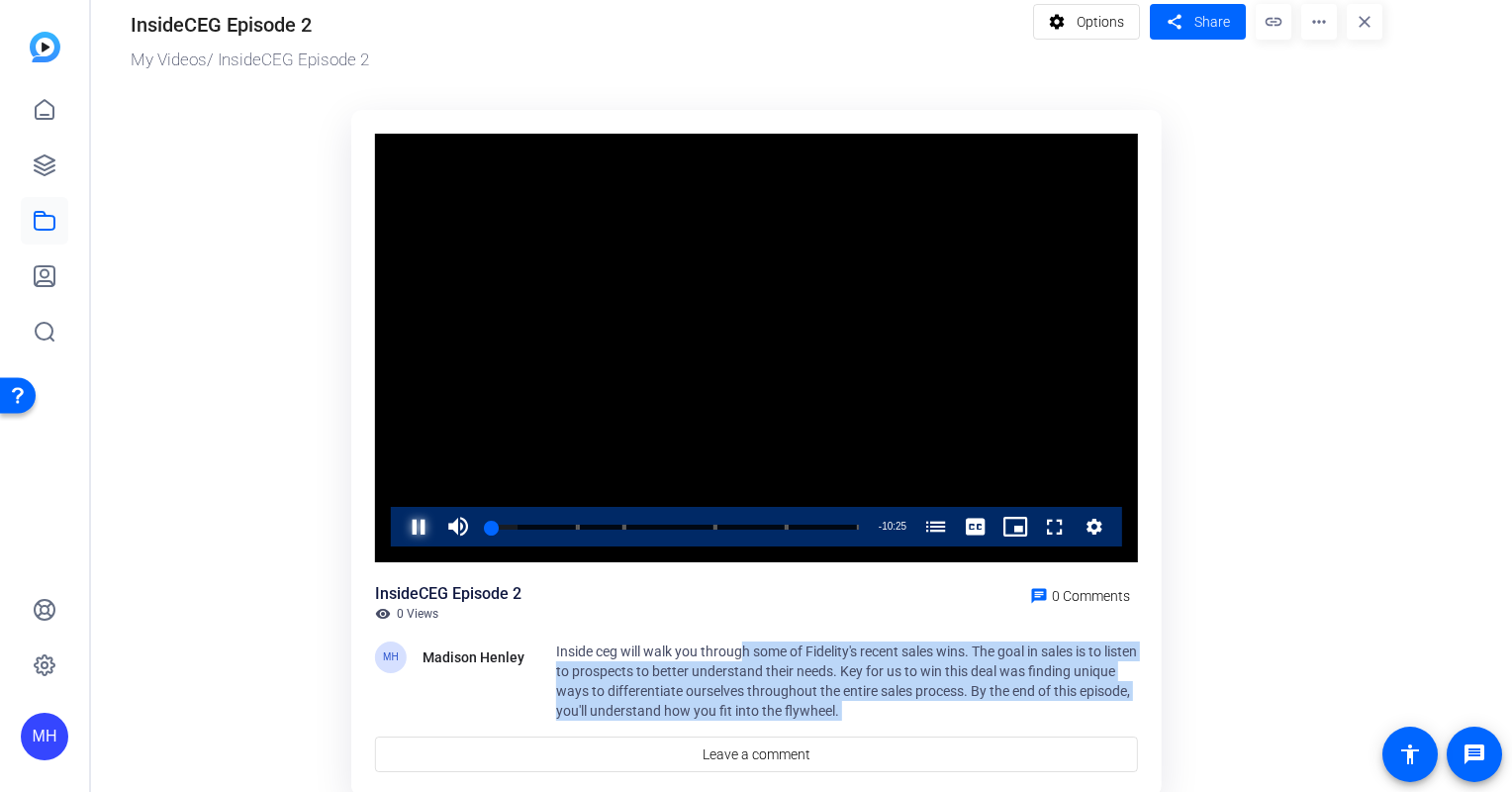 type 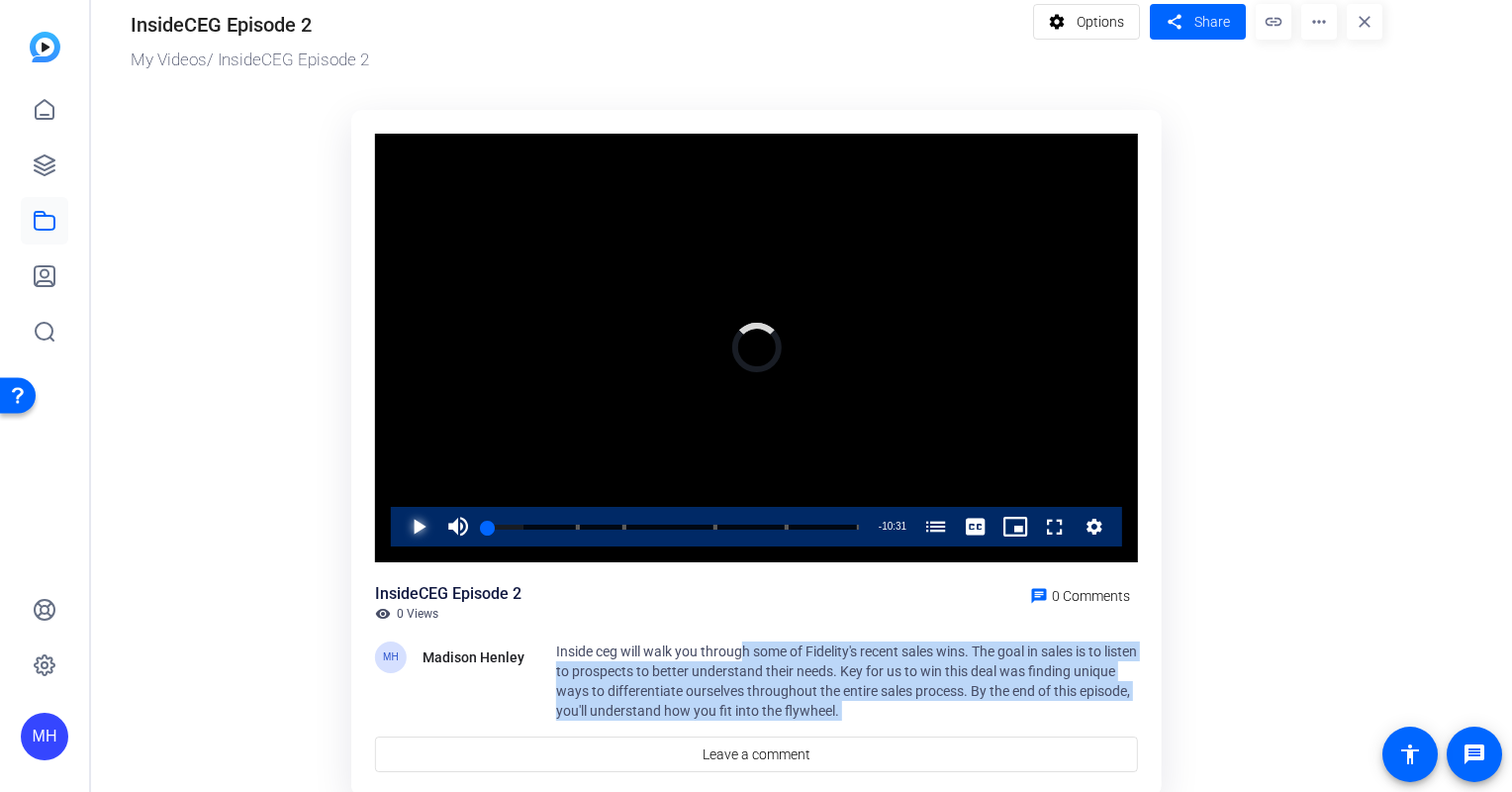 drag, startPoint x: 499, startPoint y: 526, endPoint x: 468, endPoint y: 526, distance: 31 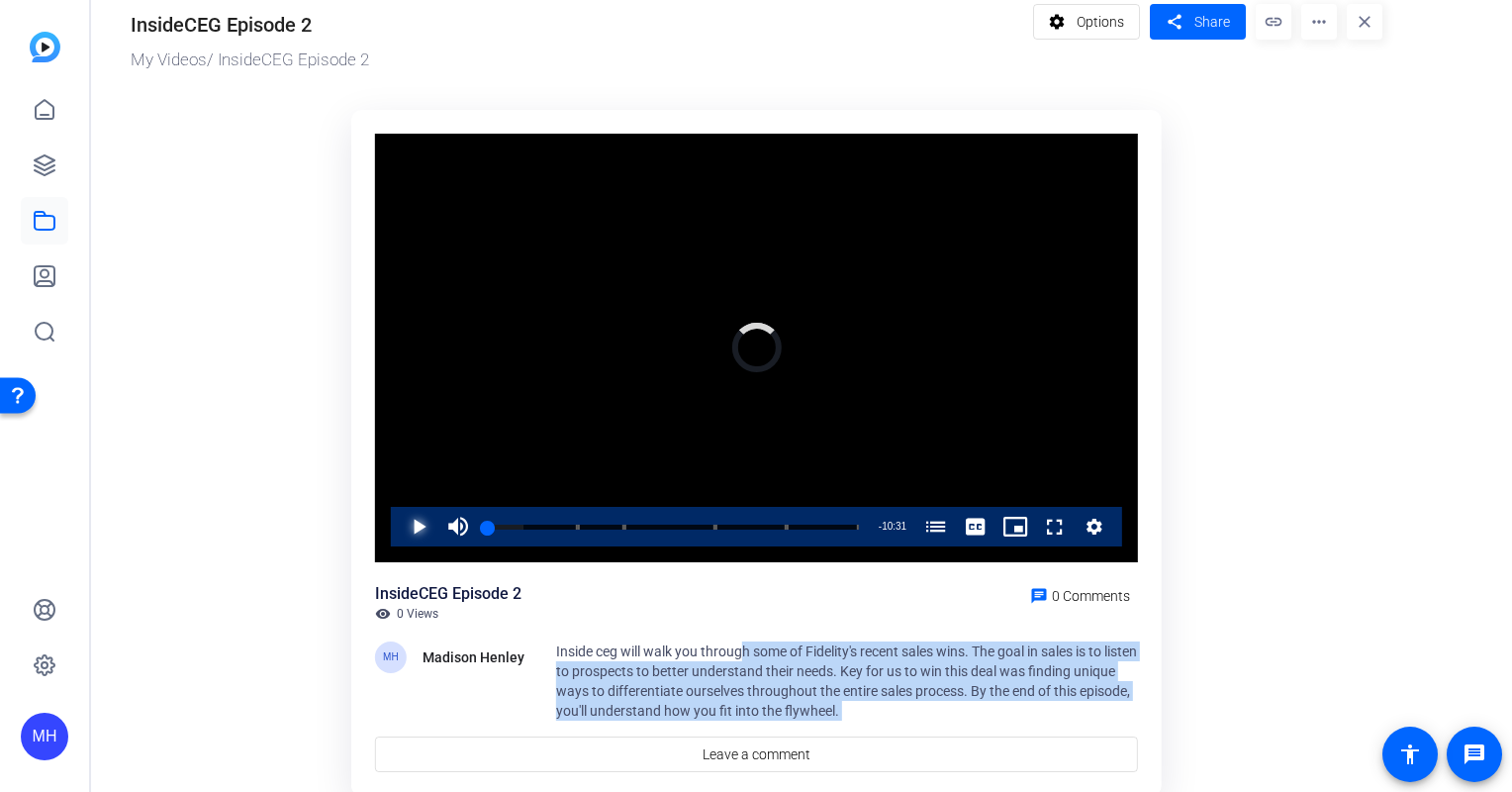 click on "Play Mute Current Time  0:00 / Duration  10:31 Loaded :  9.62% 00:00 00:00 How To Leverage Fidelity's Core Market Sales (00:06) Fidelity's Recent Syncora Win (02:34) The Fidelity Company's Flywheel (03:53) How Fidelity Won a QR Code Deal (06:27) Fidelity Software's Synco Win (08:29) Stream Type  LIVE Seek to live, currently behind live LIVE Remaining Time  - 10:31   1x Playback Rate Chapters Chapters How To Leverage Fidelity's Core Market Sales (00:06) Fidelity's Recent Syncora Win (02:34) The Fidelity Company's Flywheel (03:53) How Fidelity Won a QR Code Deal (06:27) Fidelity Software's Synco Win (08:29) Descriptions descriptions off , selected Captions captions settings , opens captions settings dialog captions off , selected English  Captions Audio Track default , selected Picture-in-Picture Fullscreen" at bounding box center [756, 527] 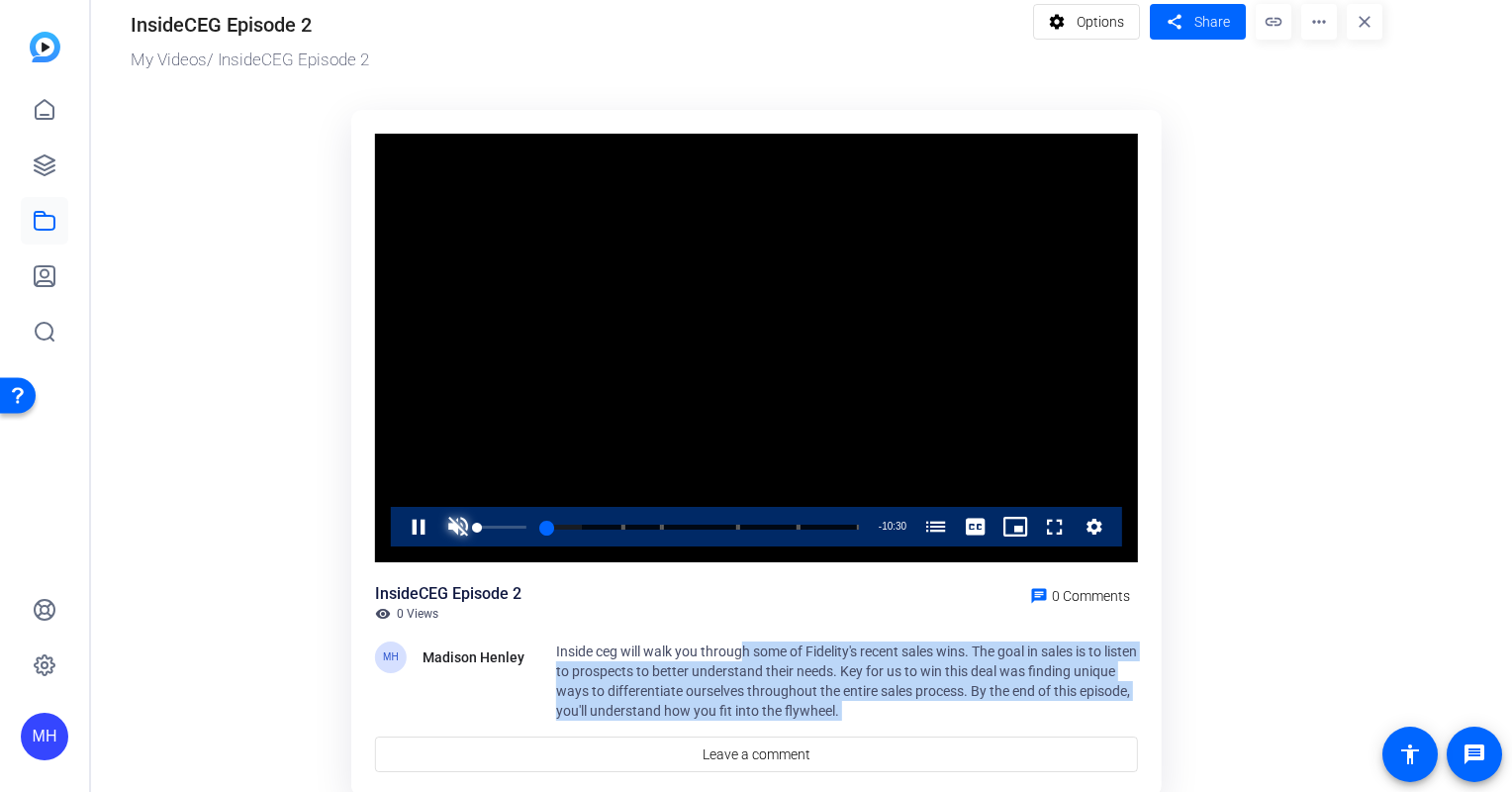 click at bounding box center (458, 527) 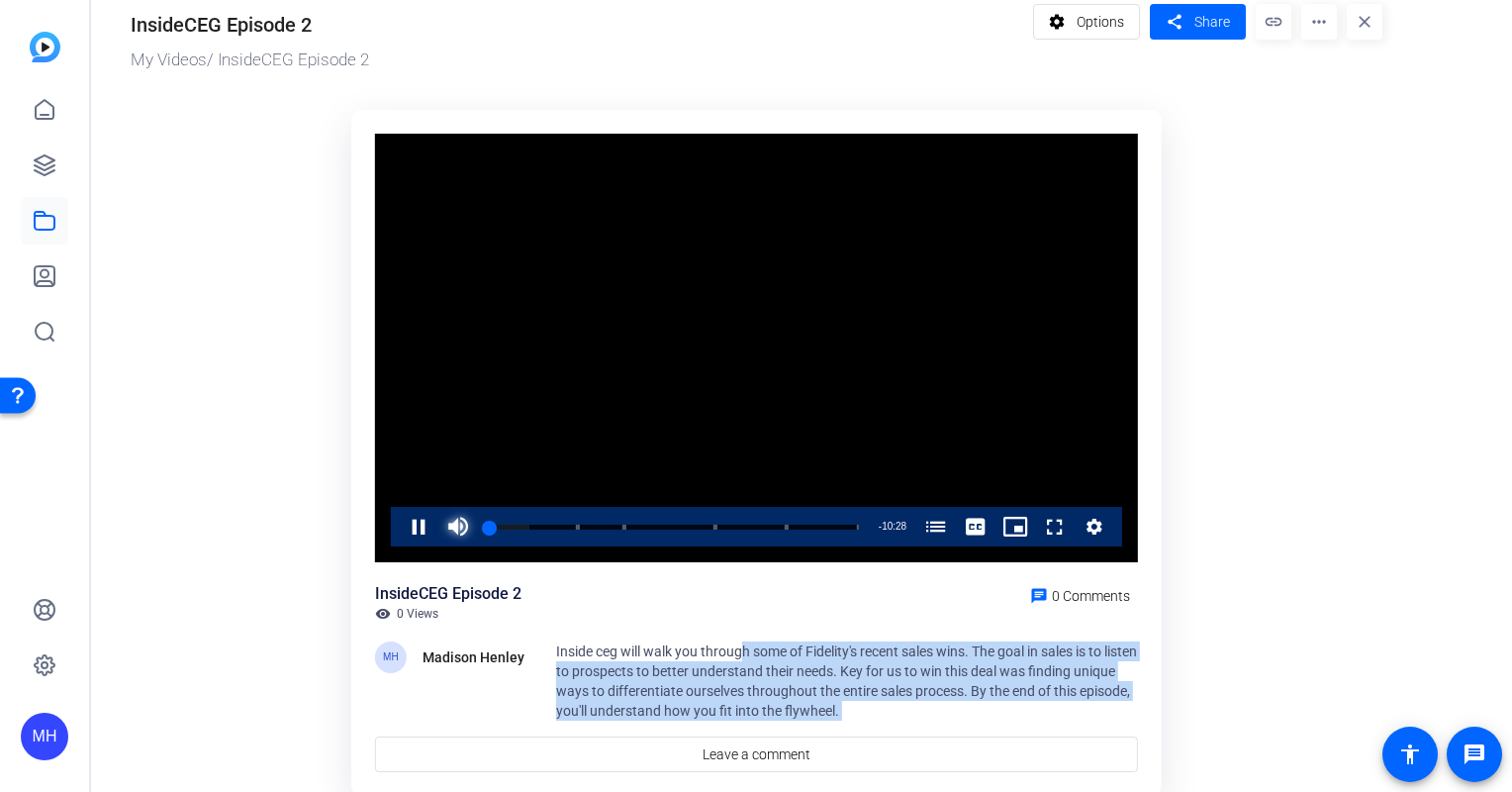 type 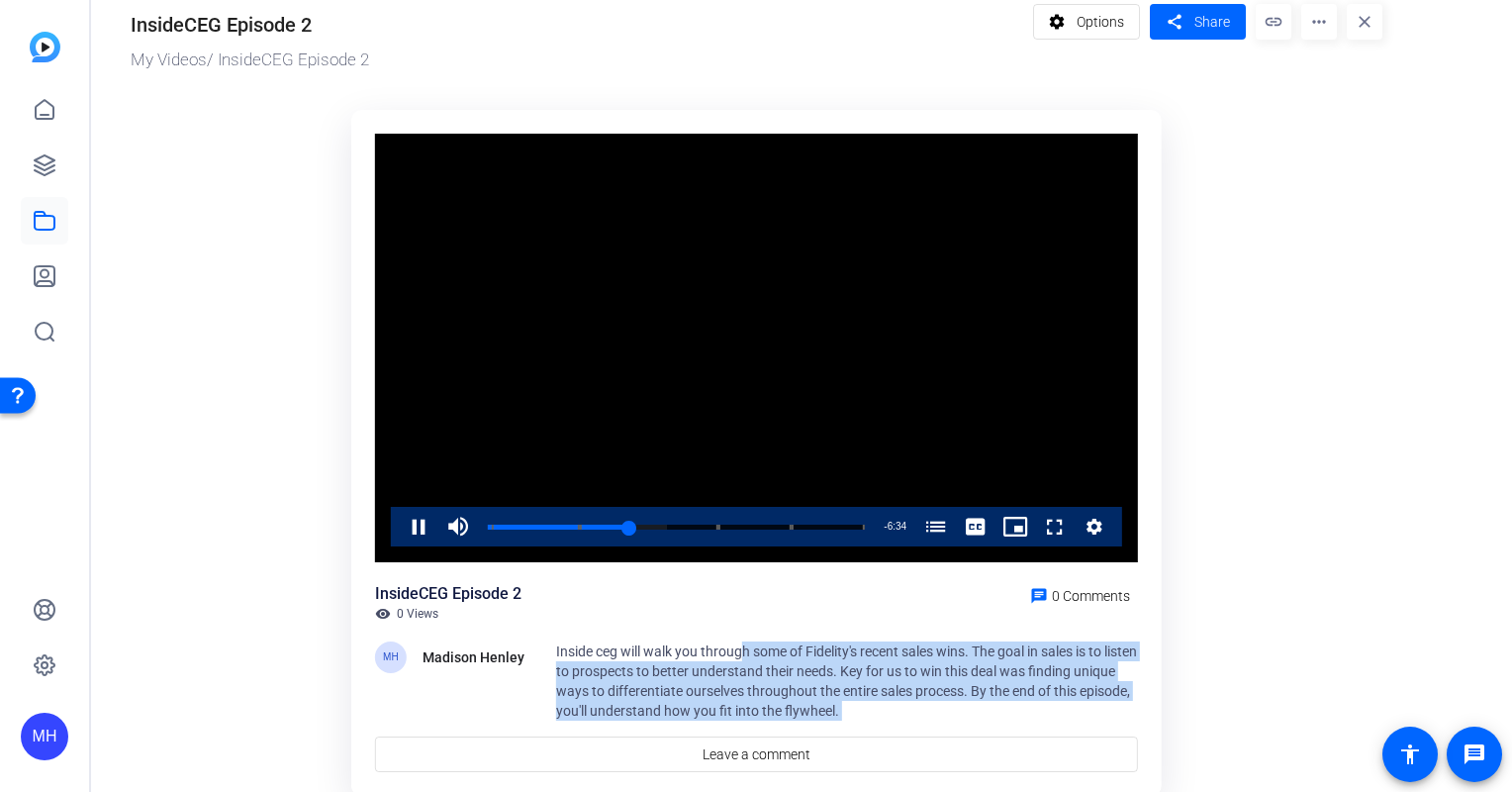 click at bounding box center (756, 348) 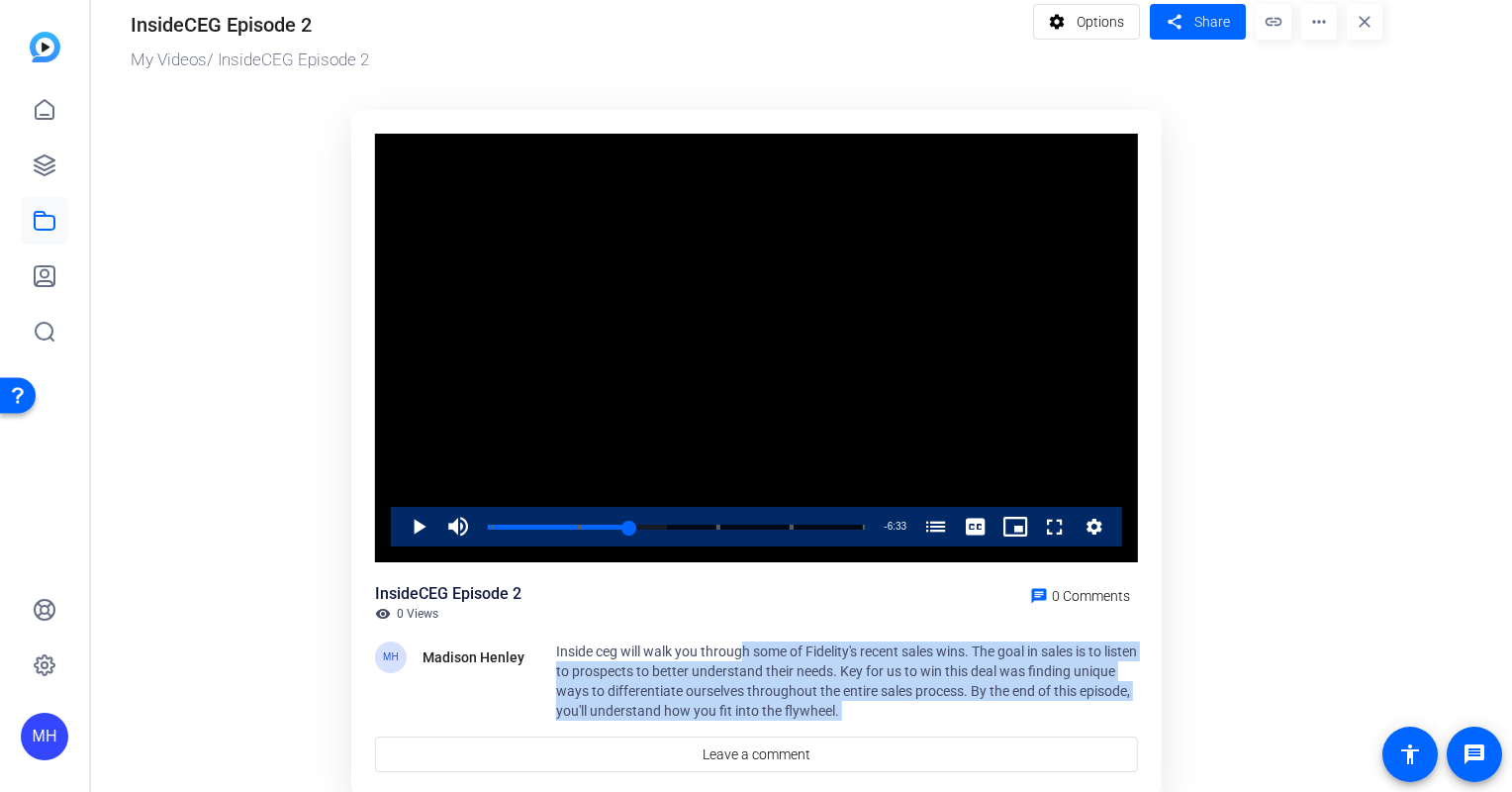 click on "more_horiz" 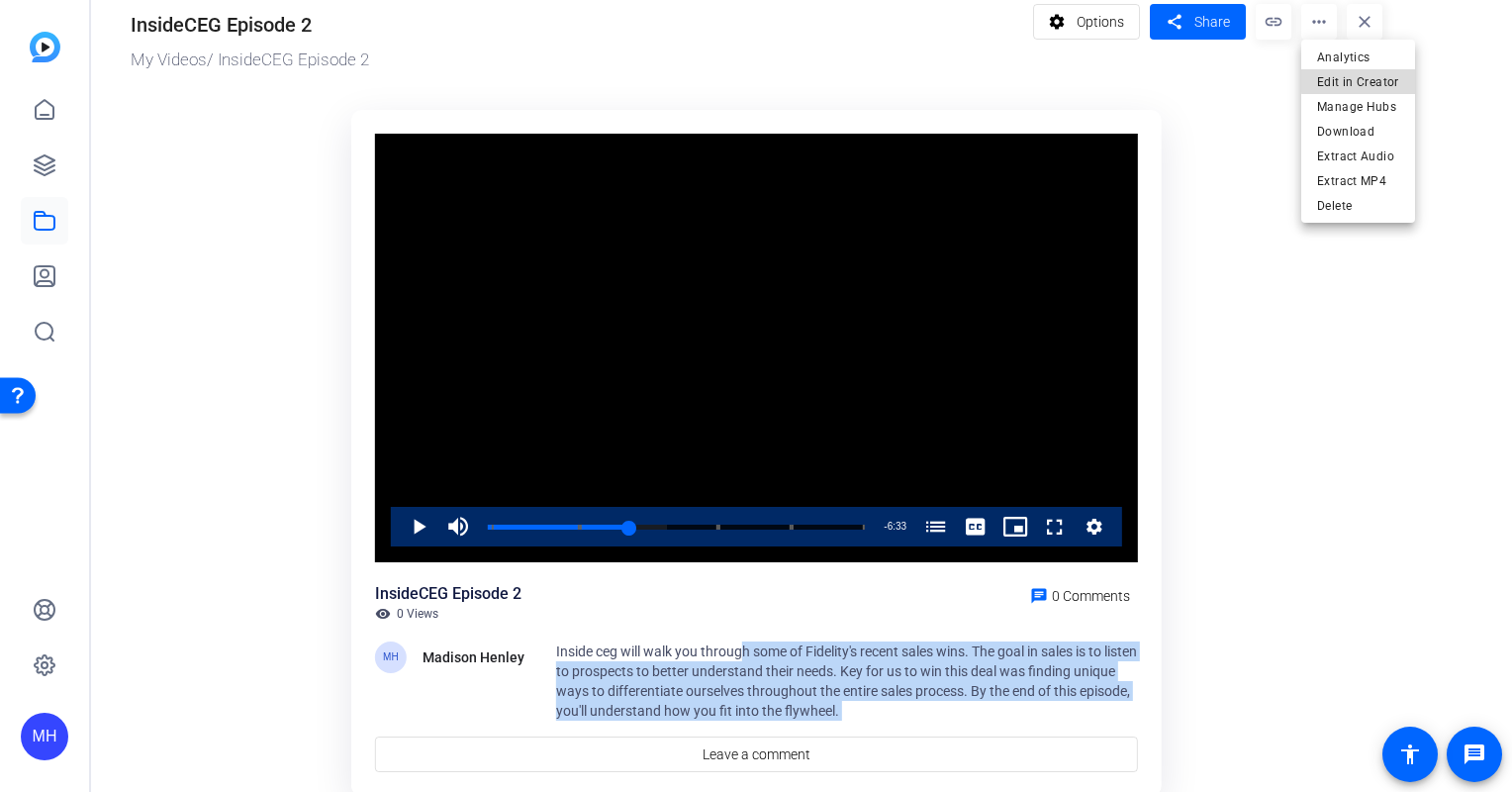 click on "Edit in Creator" at bounding box center [1358, 81] 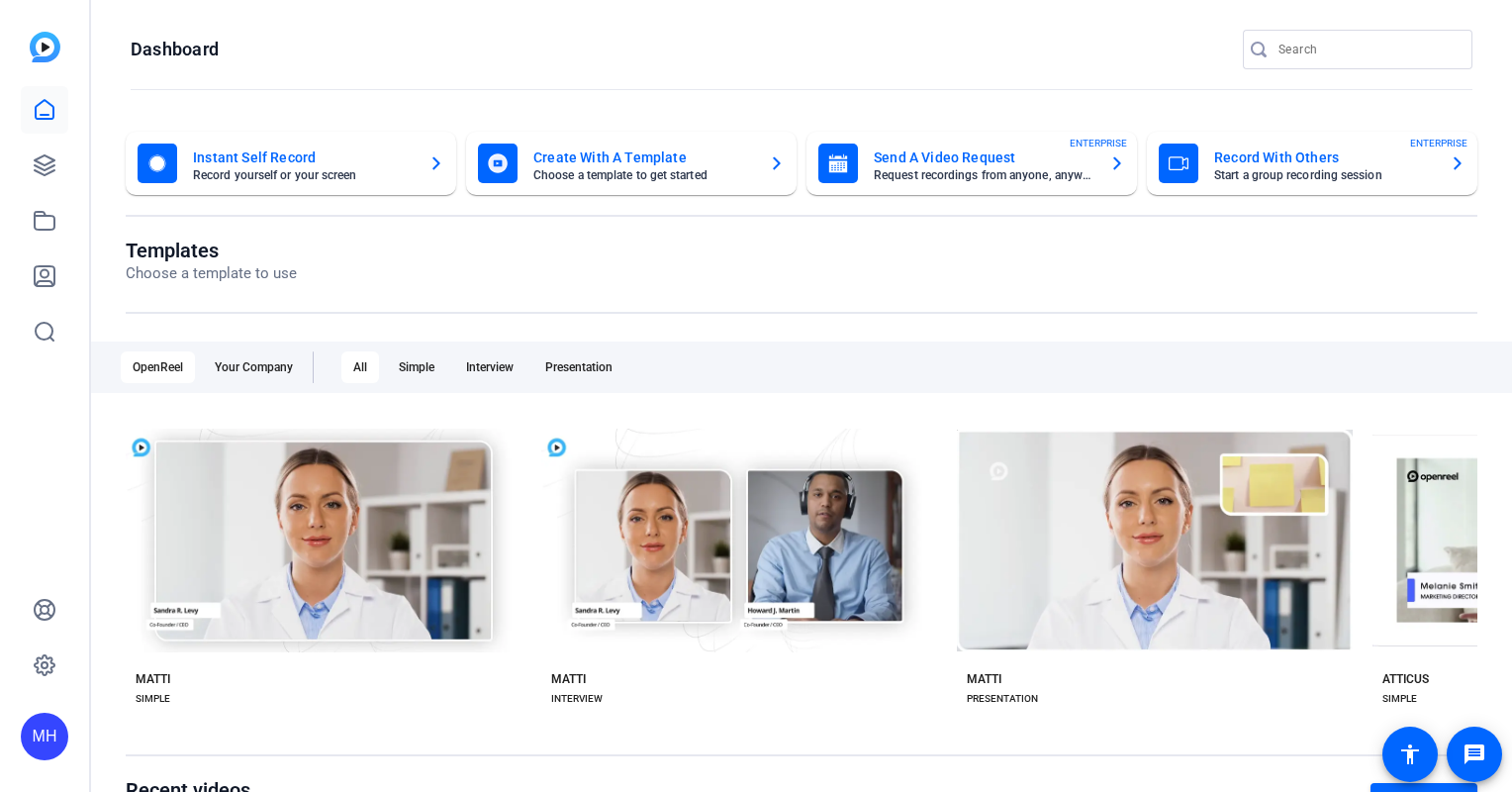 scroll, scrollTop: 0, scrollLeft: 0, axis: both 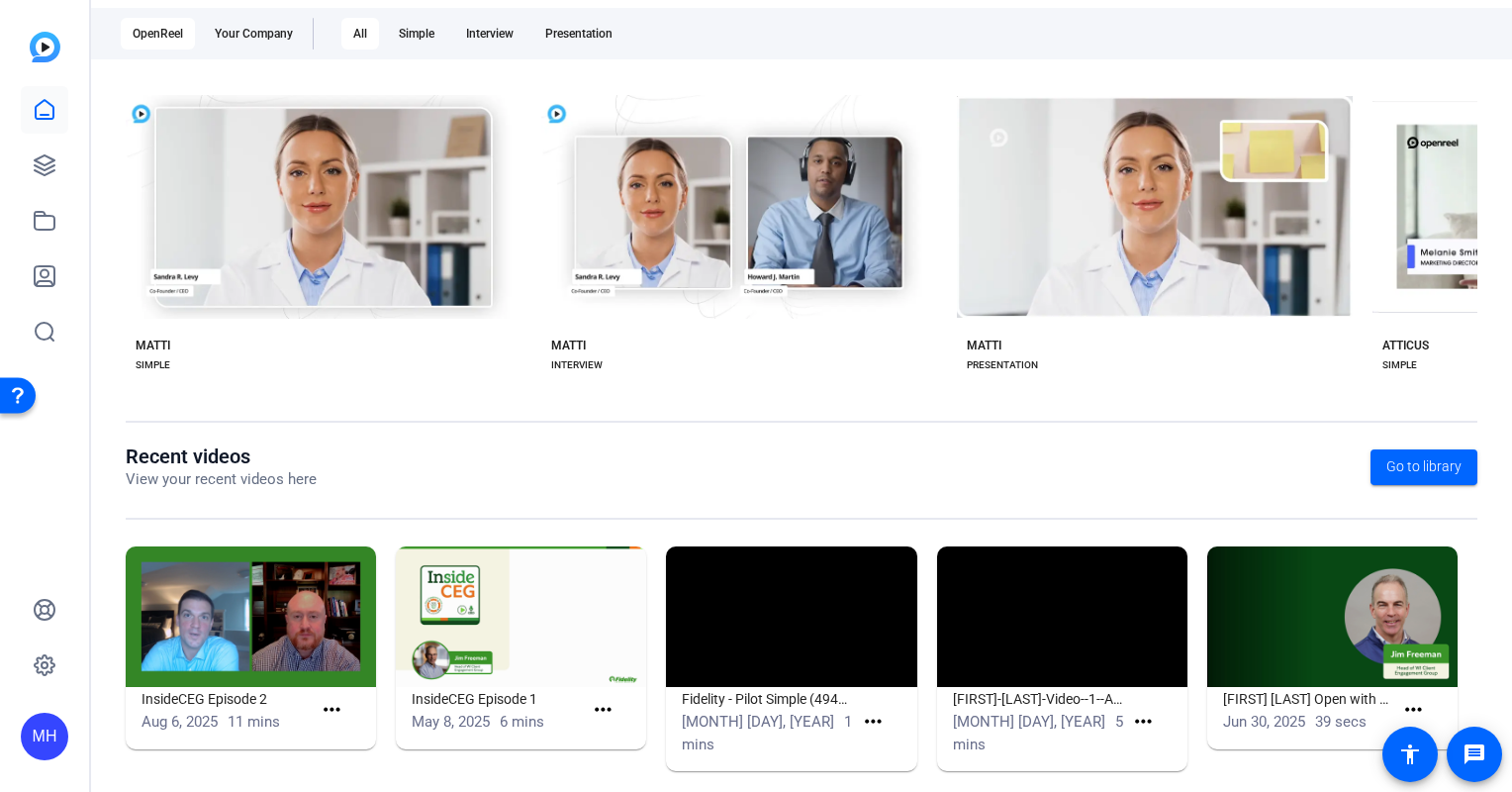 click 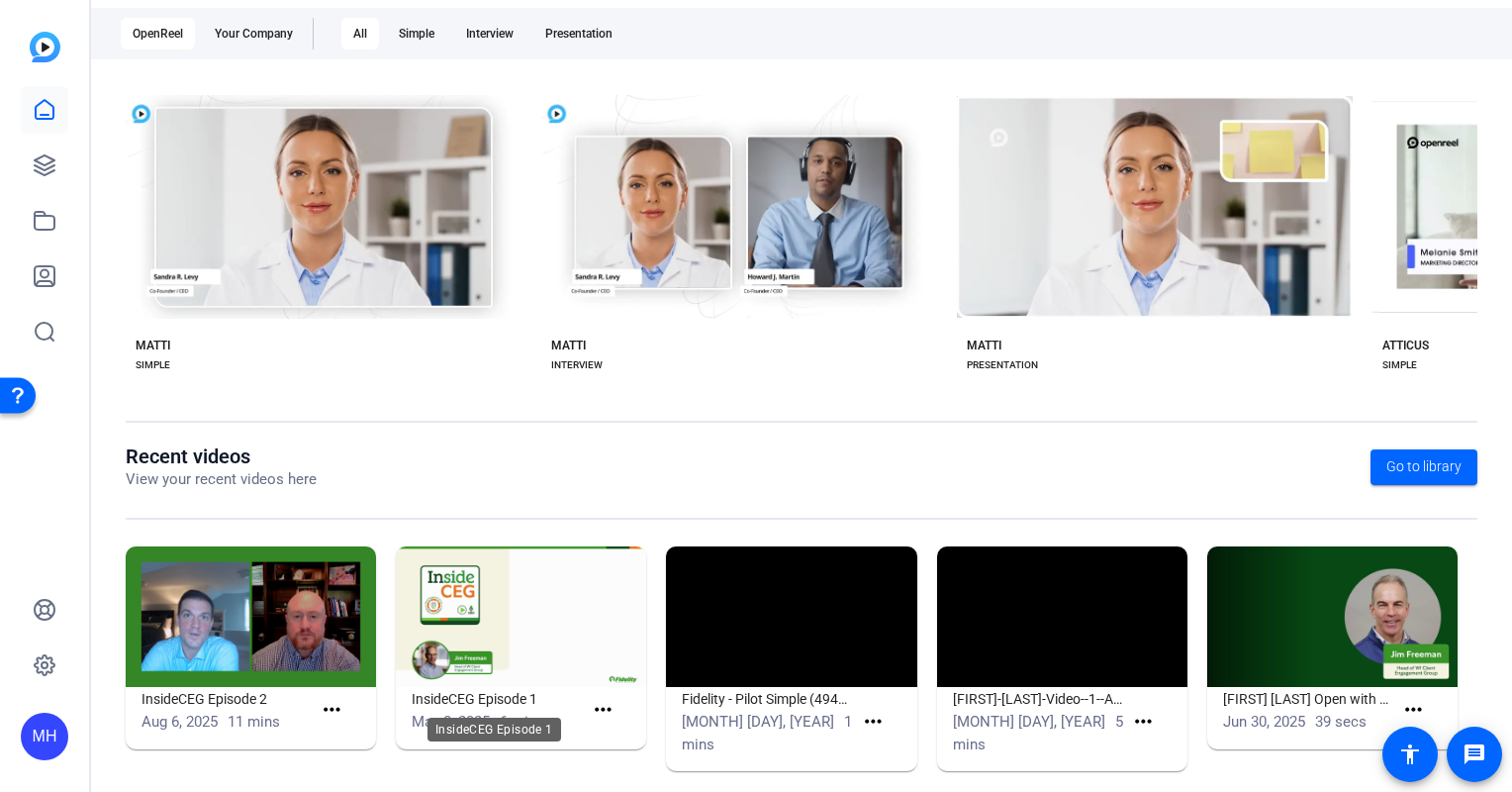 click on "InsideCEG Episode 1" 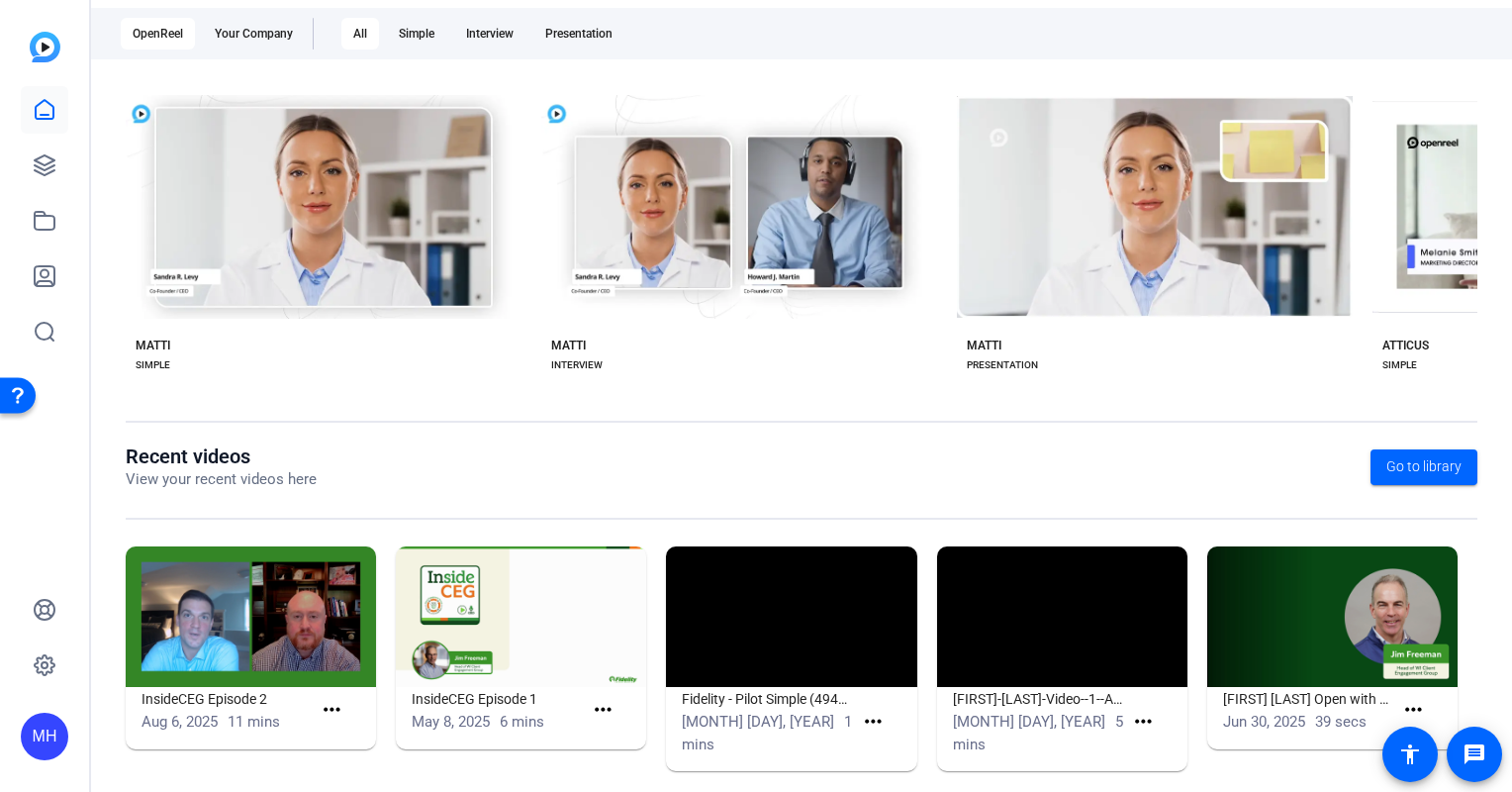 click 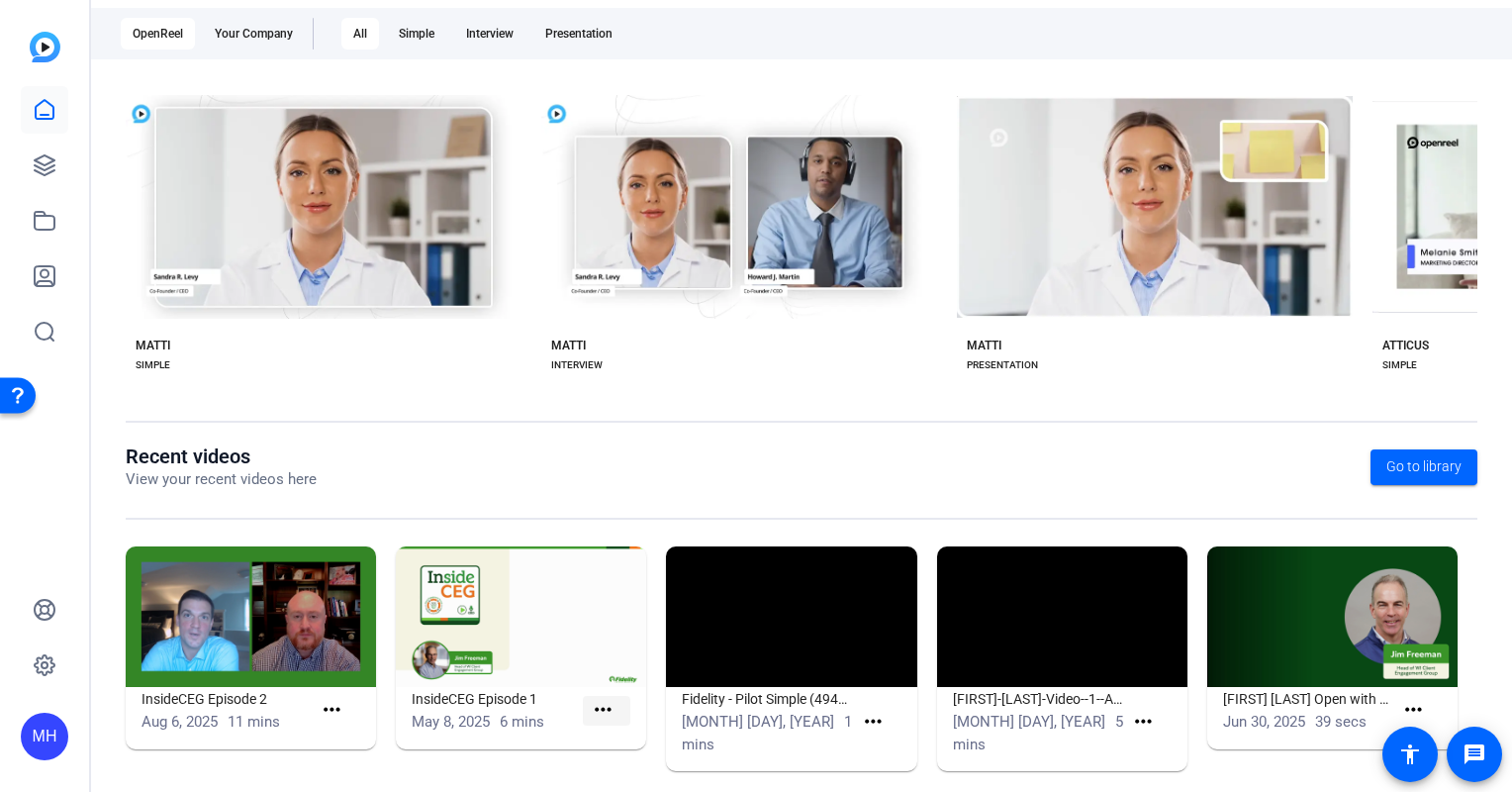 click on "more_horiz" 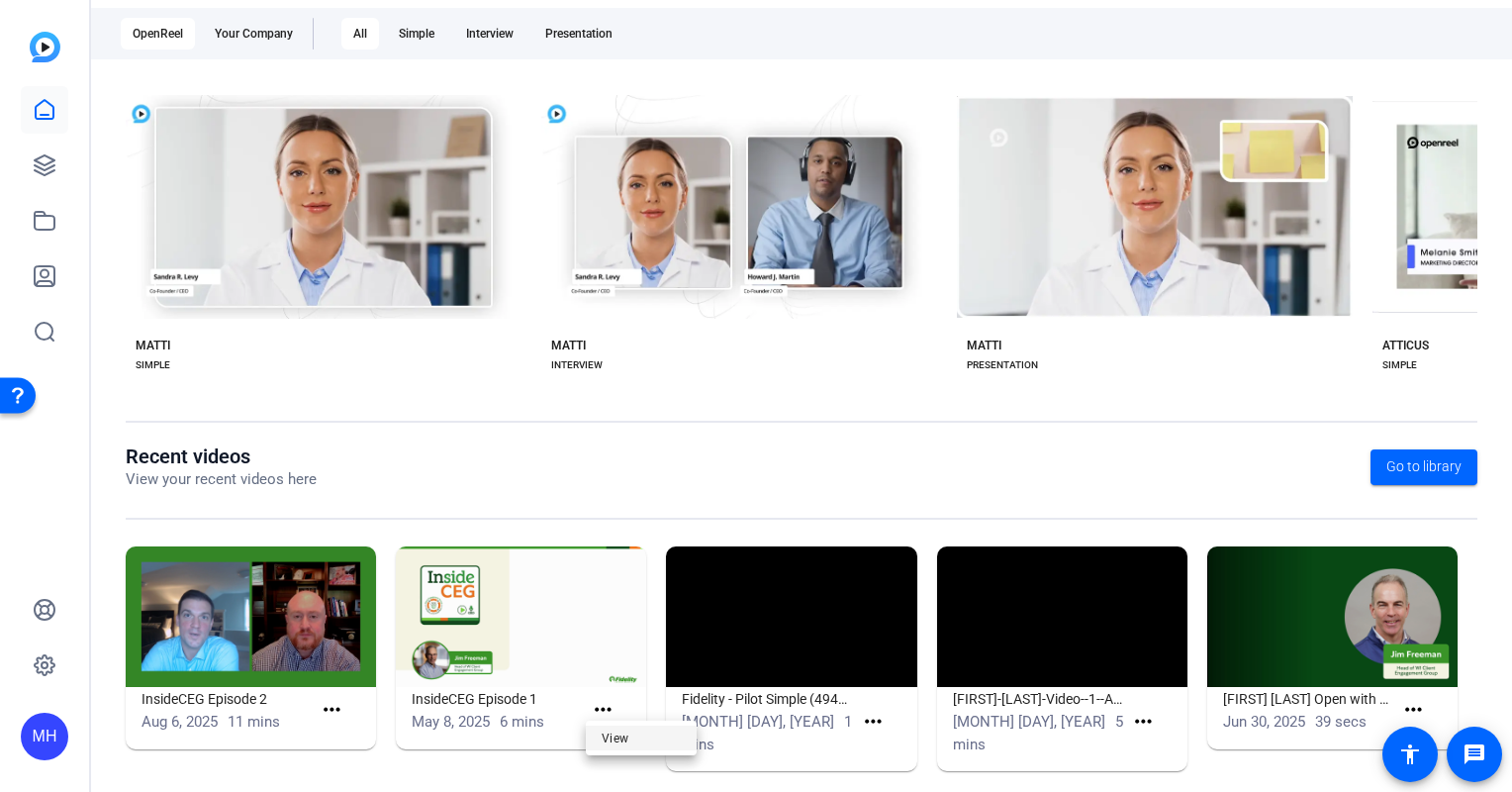 click on "View" at bounding box center [641, 739] 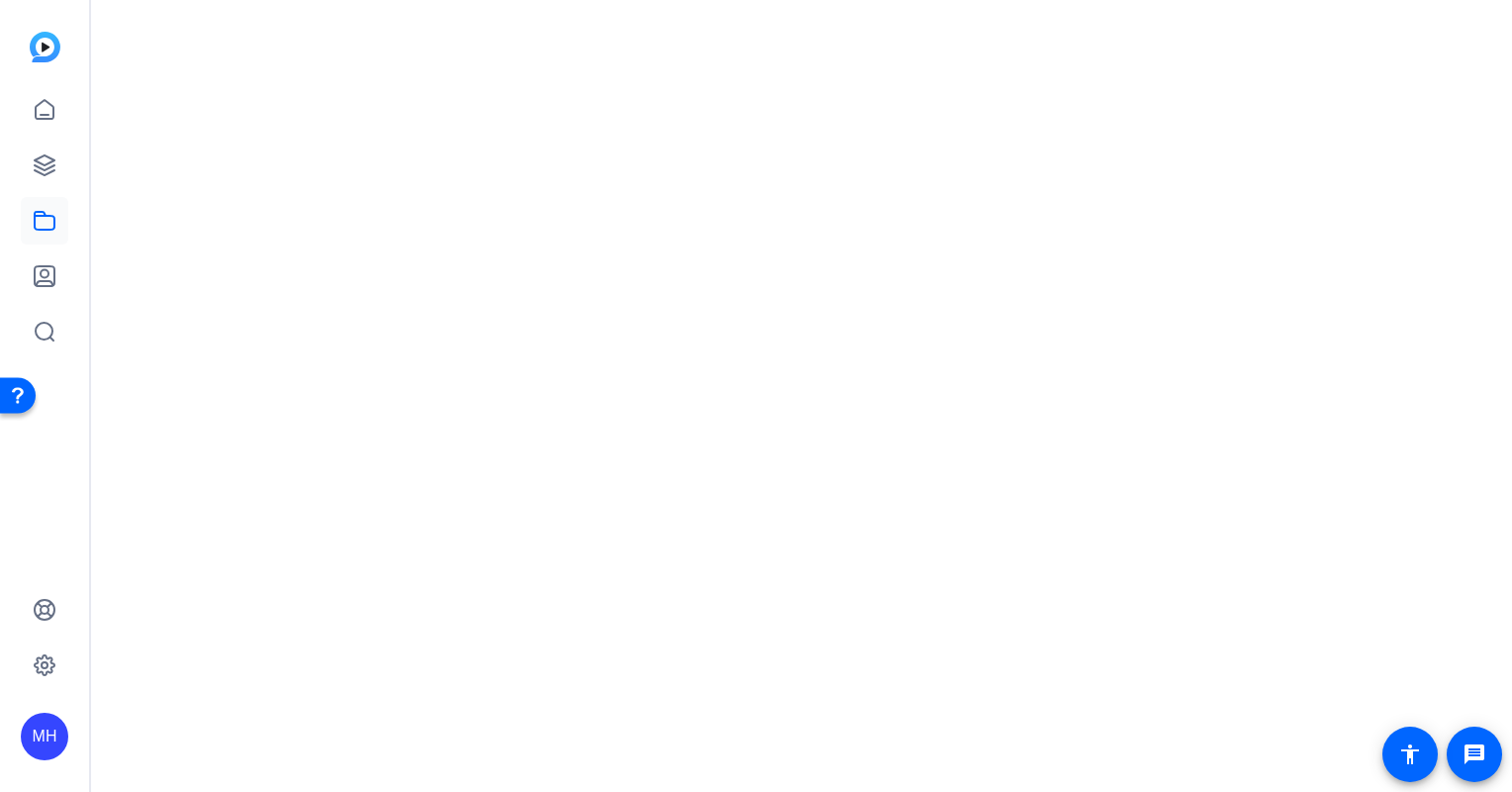 scroll, scrollTop: 0, scrollLeft: 0, axis: both 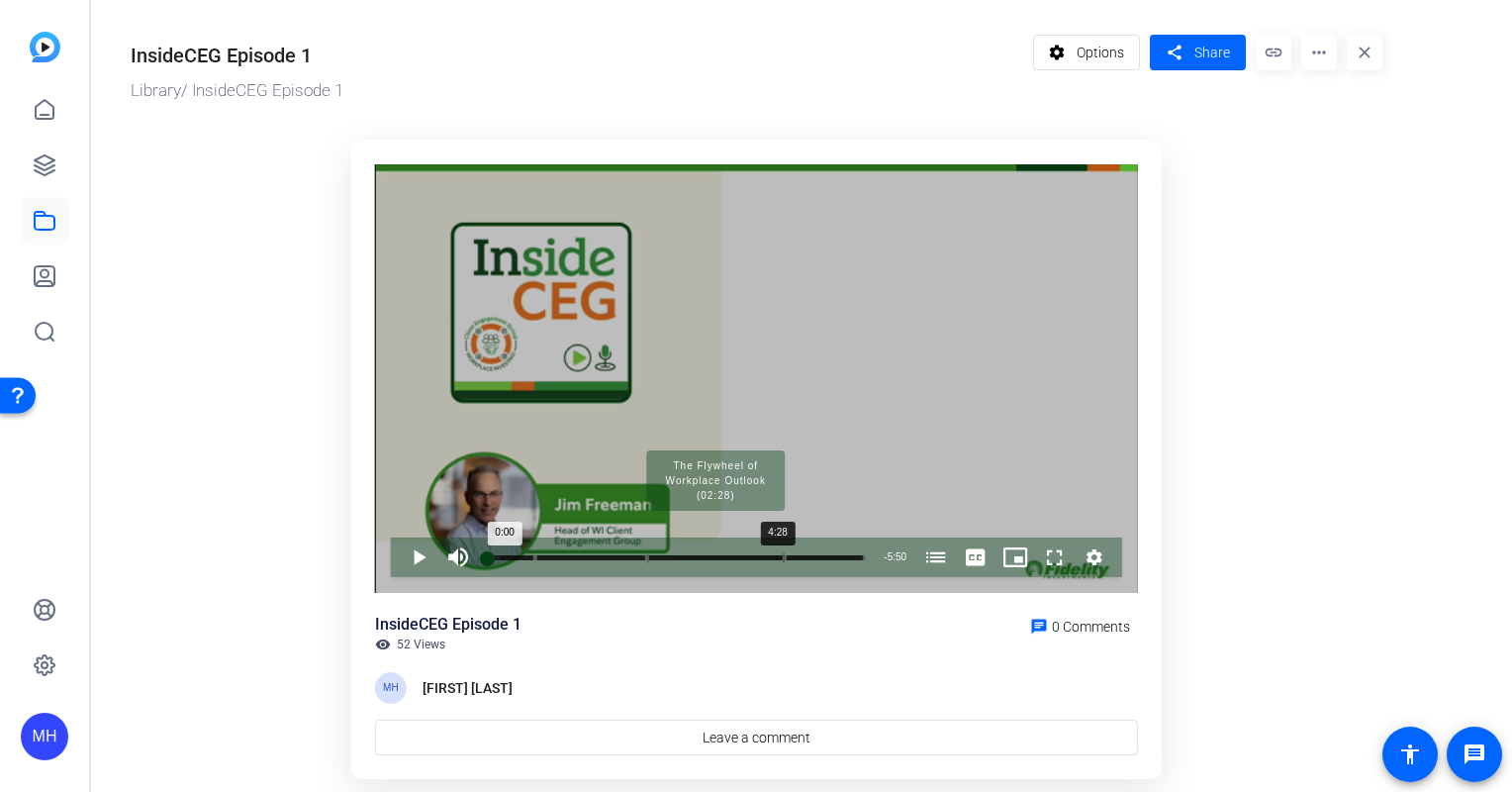click at bounding box center [715, 557] 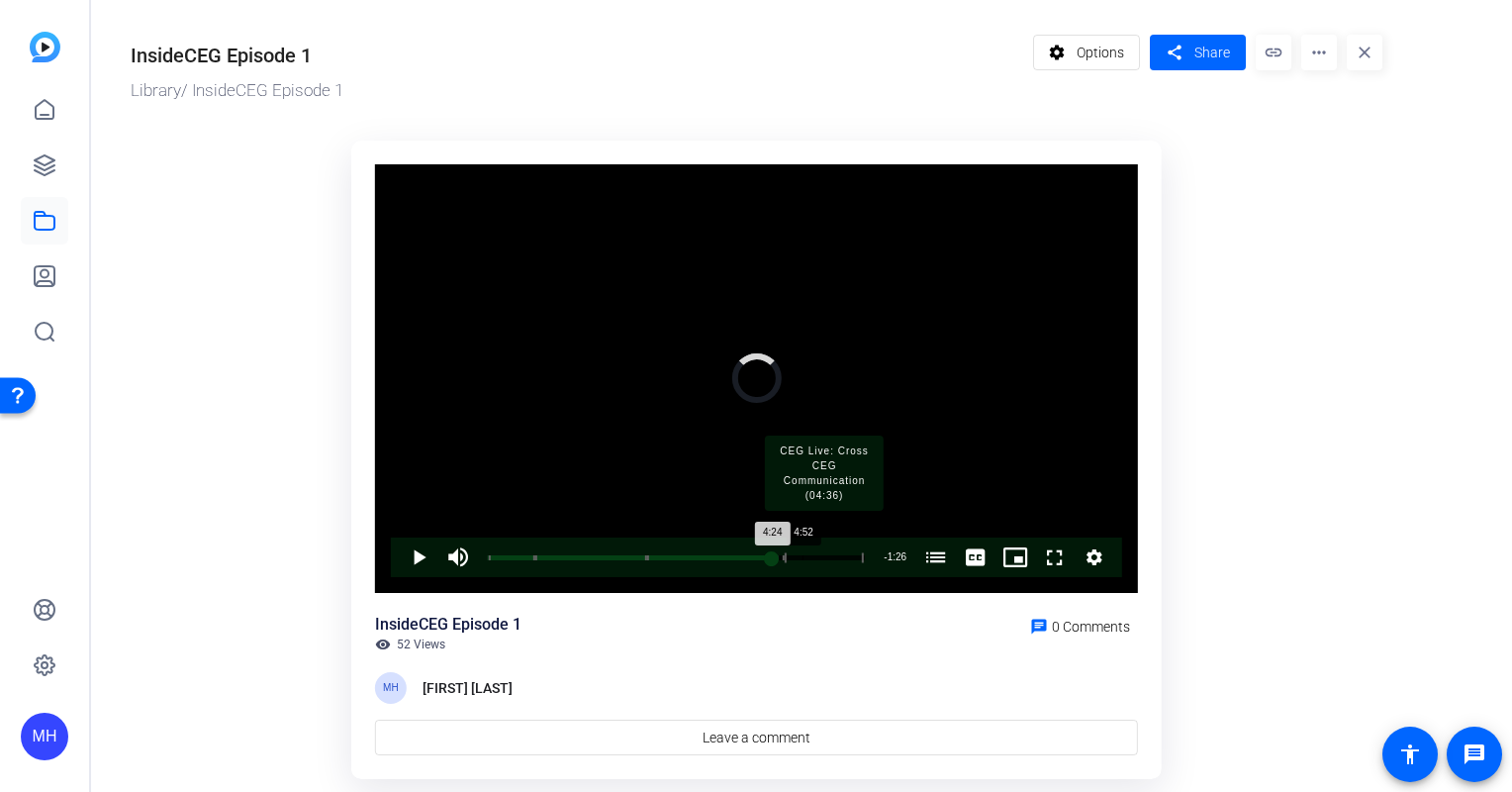 click at bounding box center (824, 557) 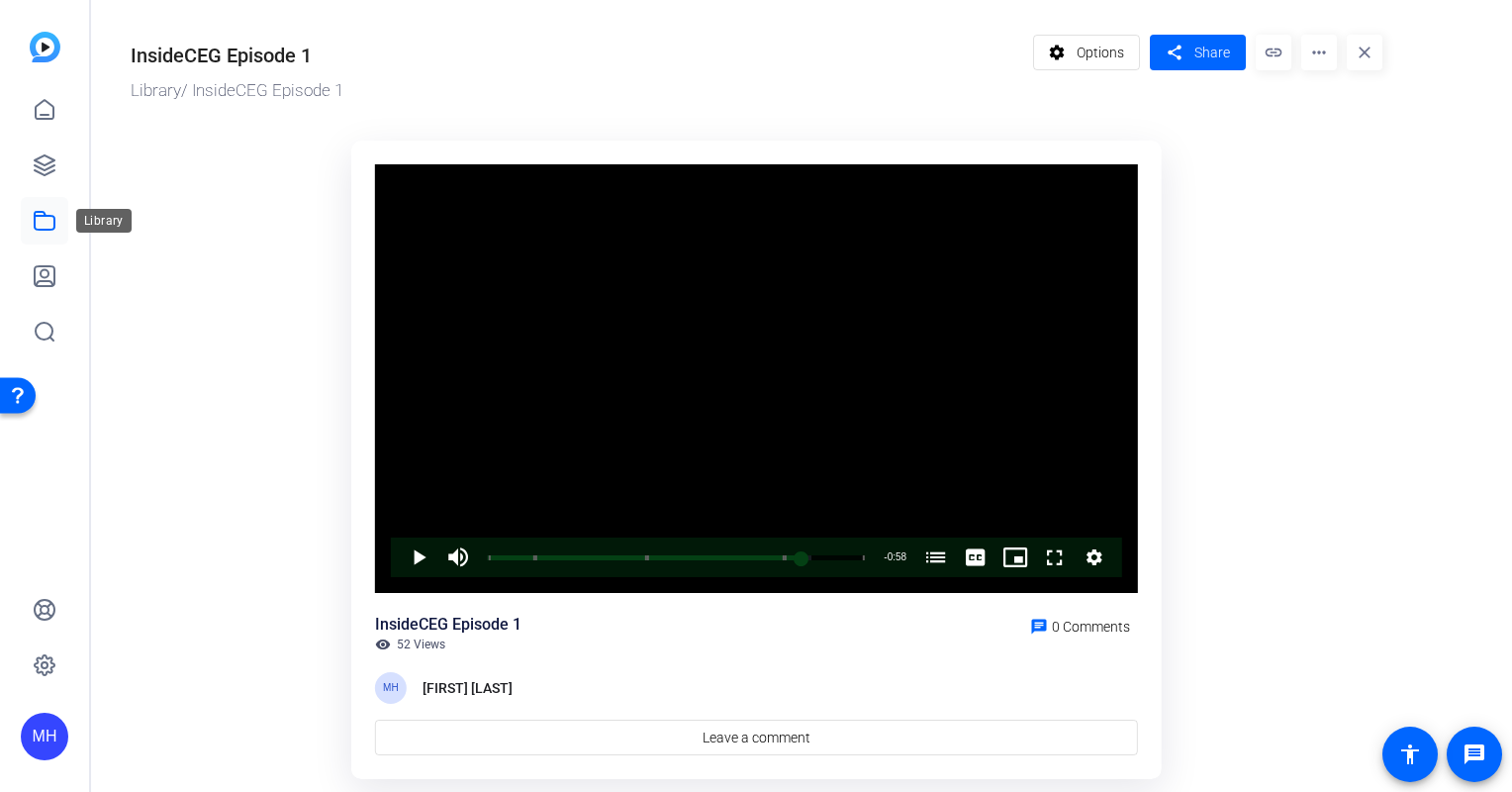 click 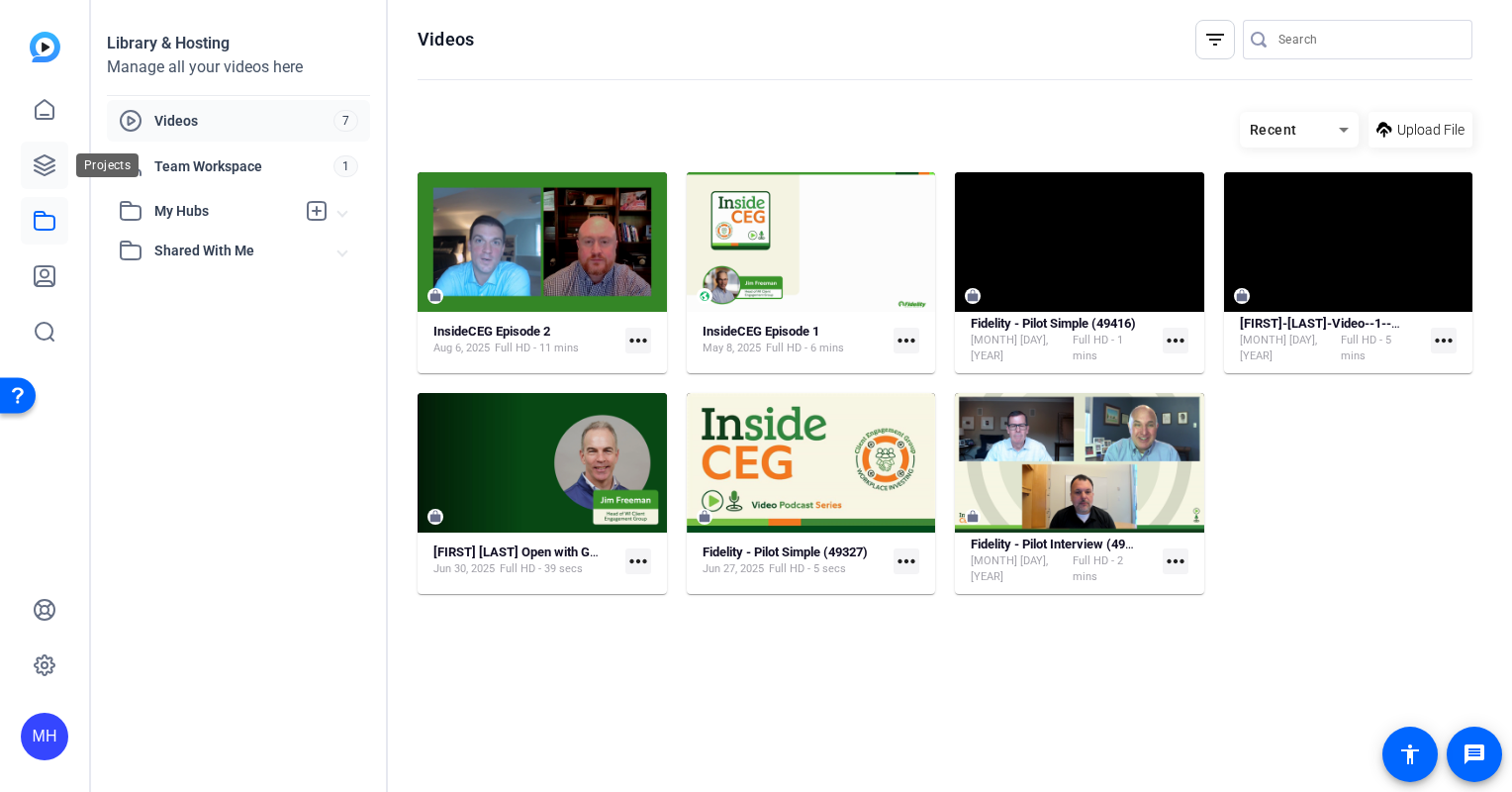click 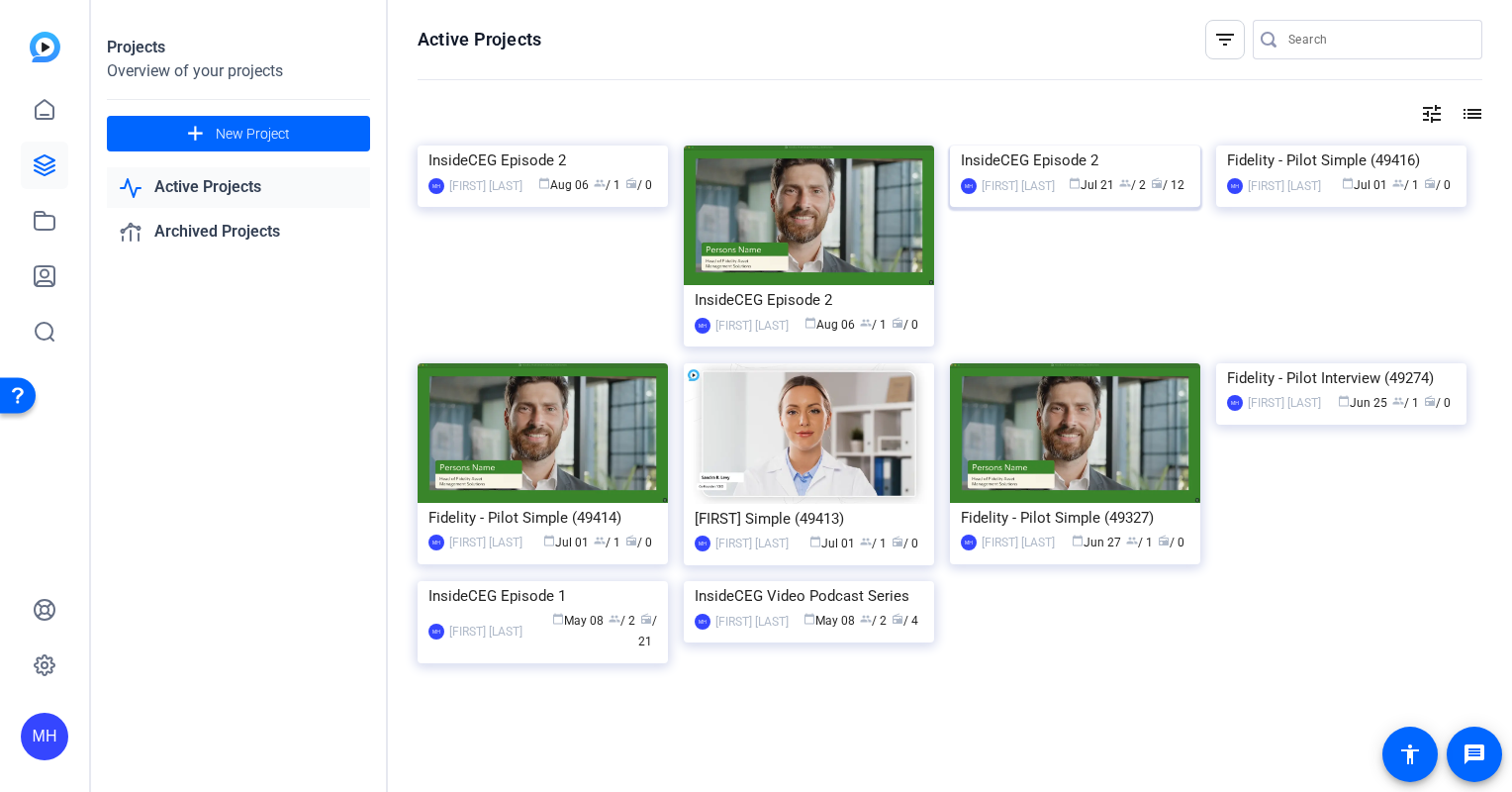 click 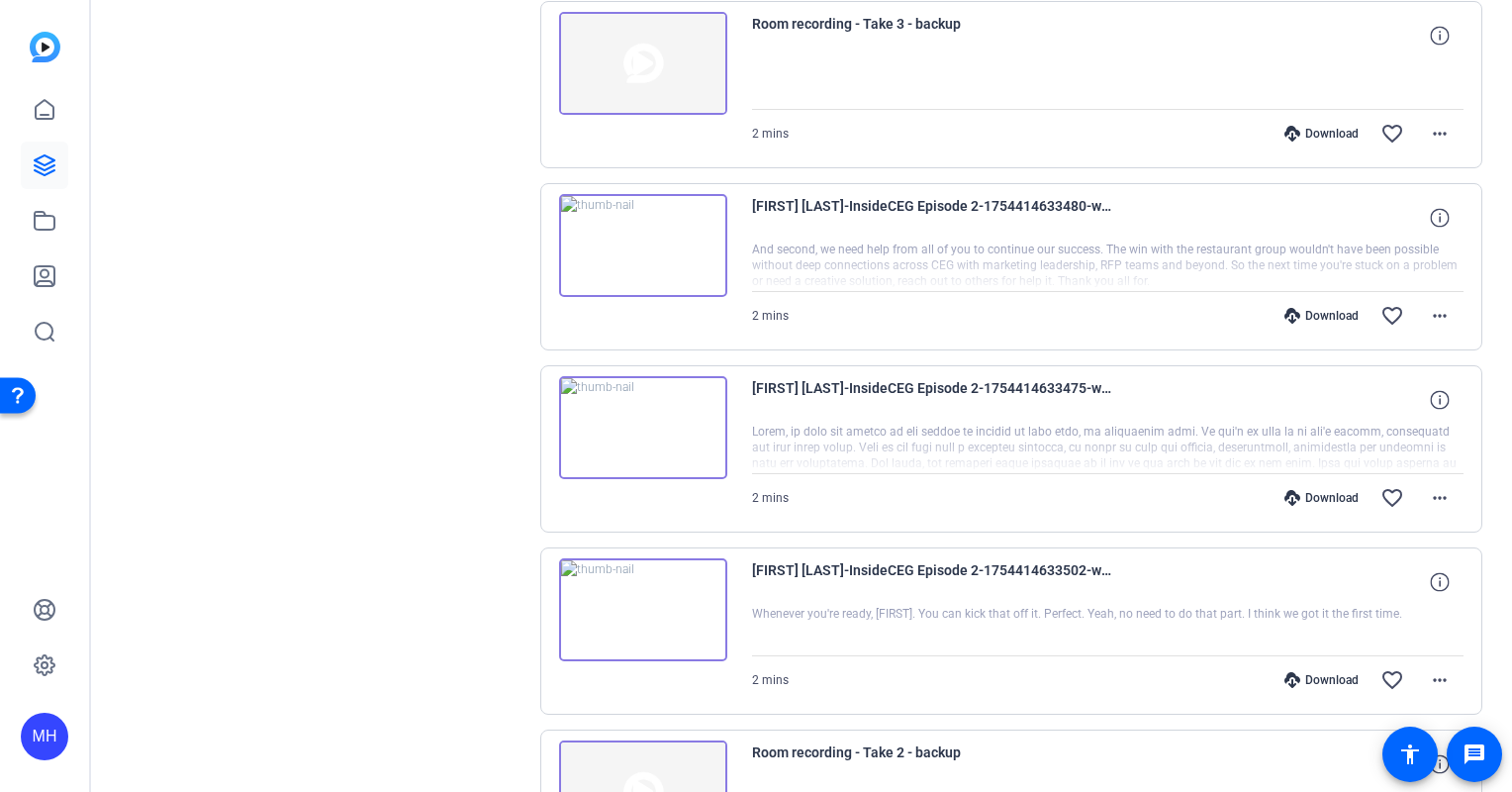 scroll, scrollTop: 457, scrollLeft: 0, axis: vertical 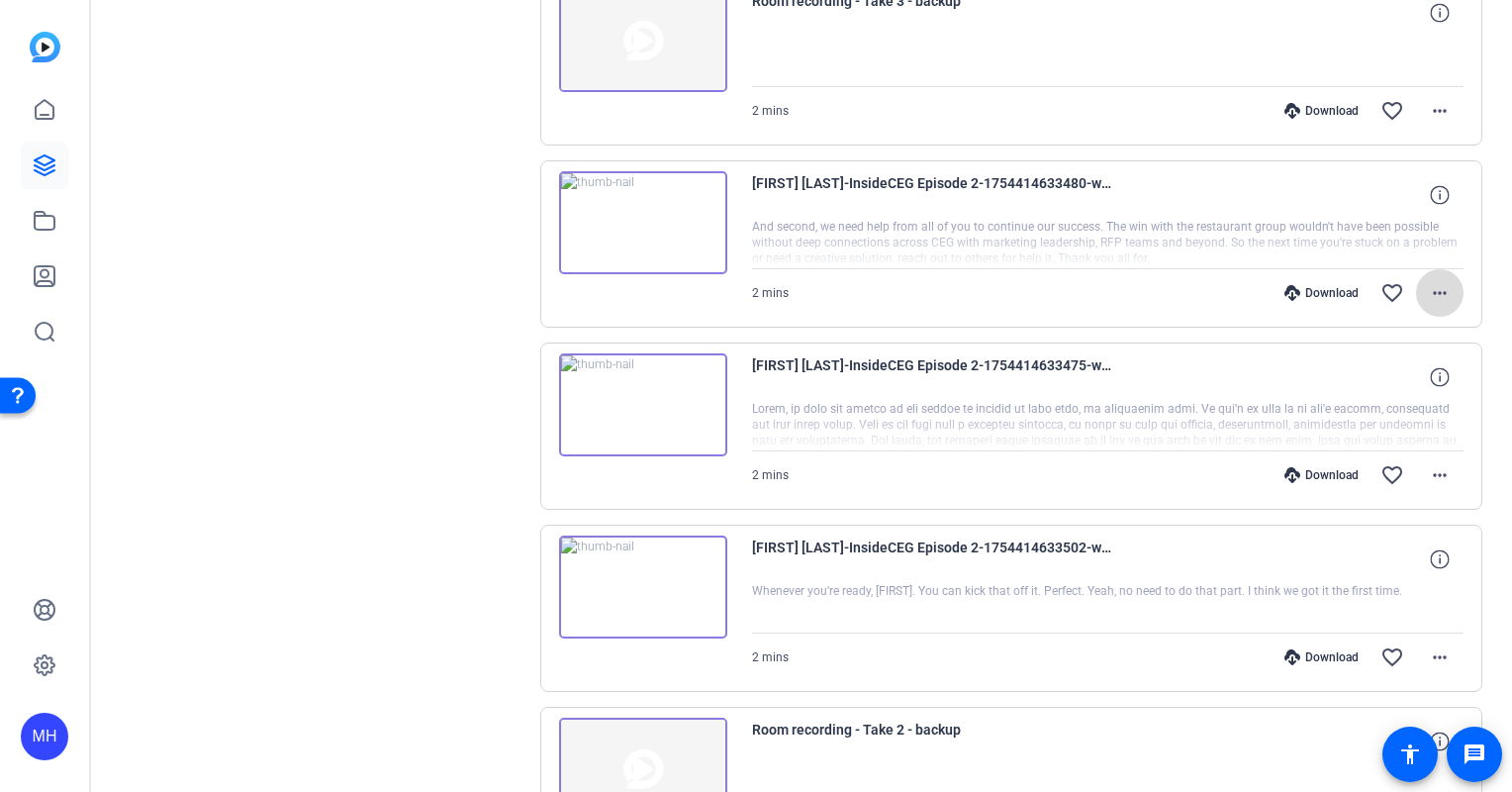 click on "more_horiz" at bounding box center (1440, 293) 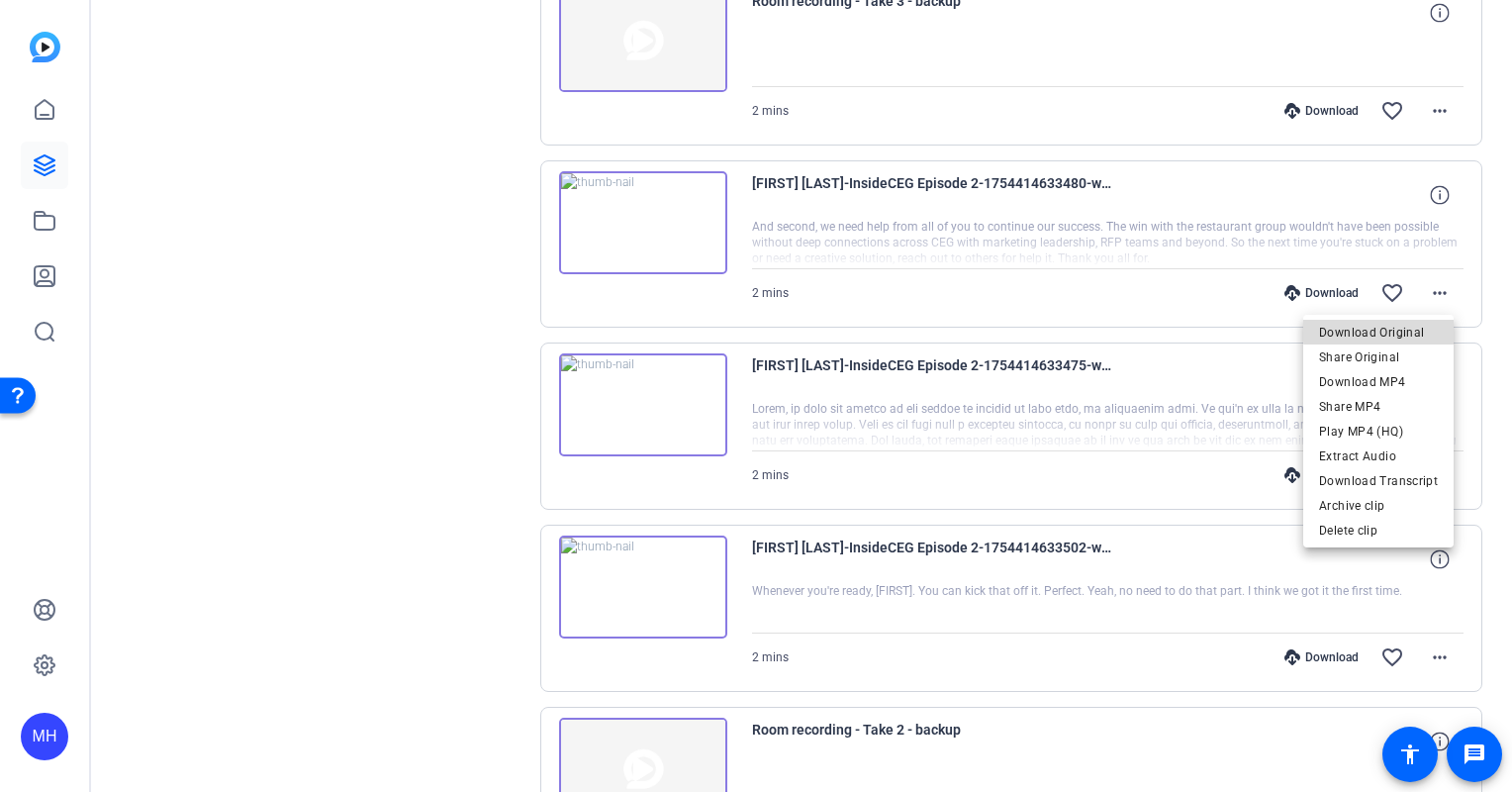 click on "Download Original" at bounding box center [1378, 333] 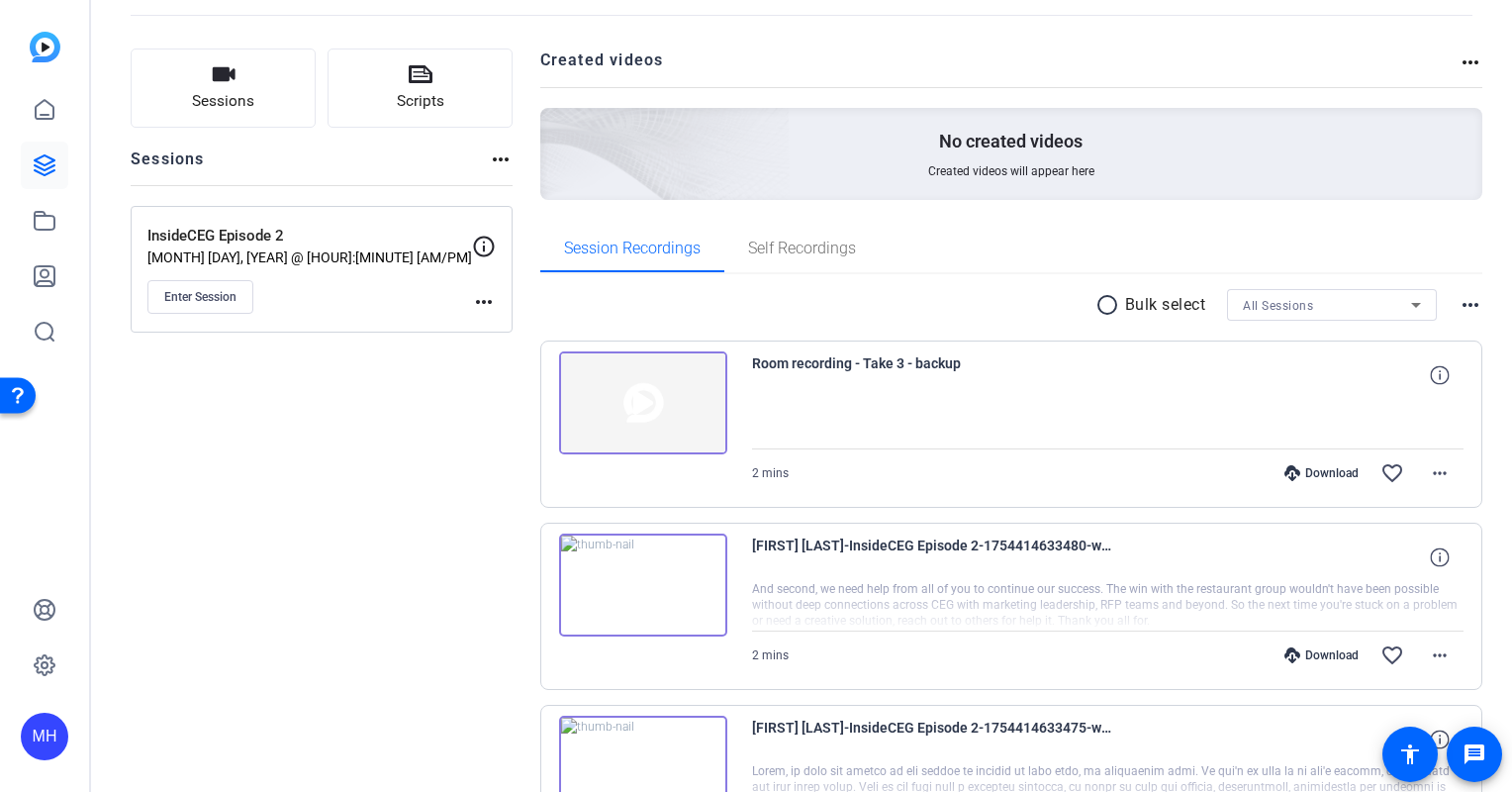 scroll, scrollTop: 0, scrollLeft: 0, axis: both 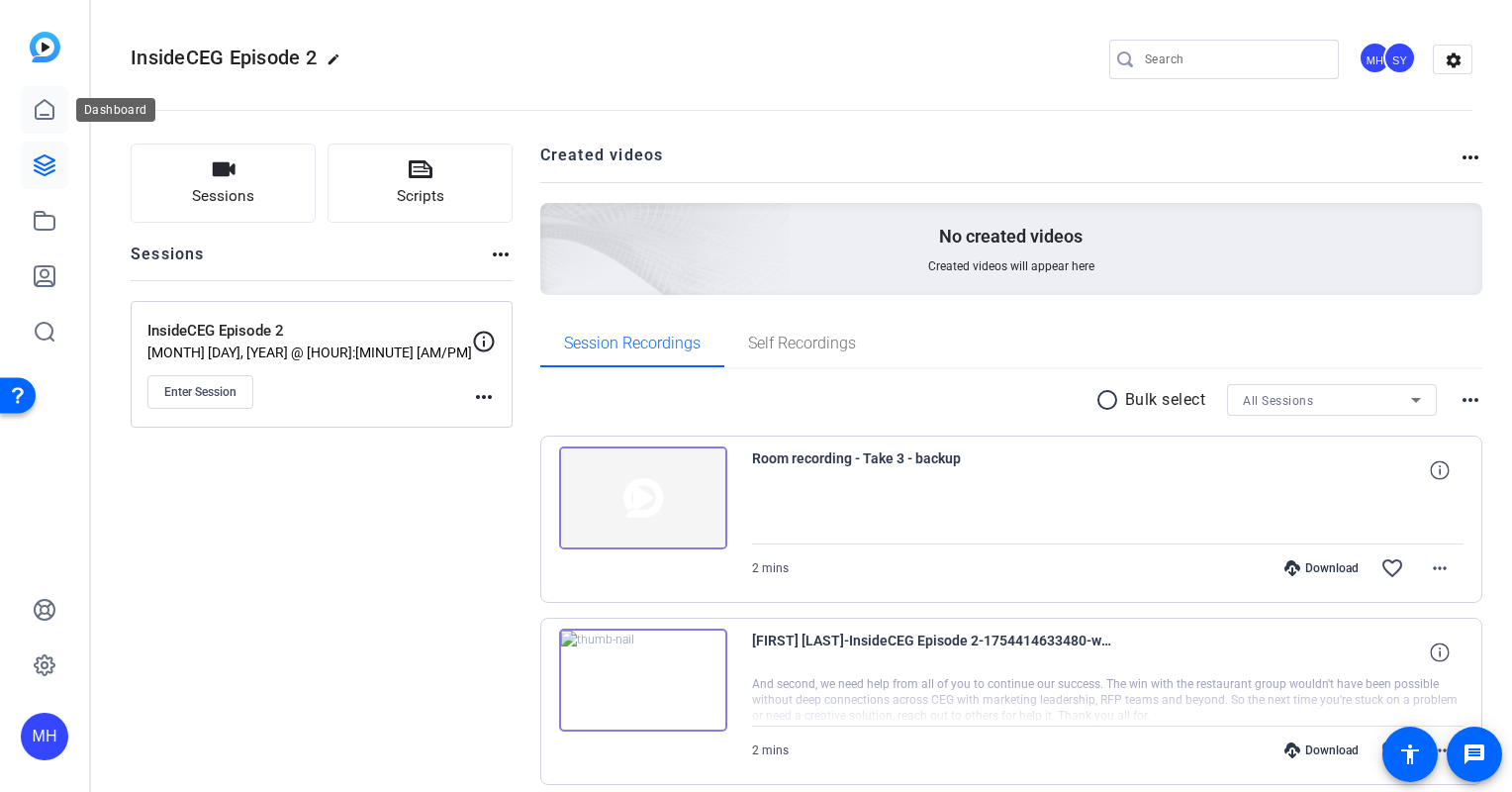click 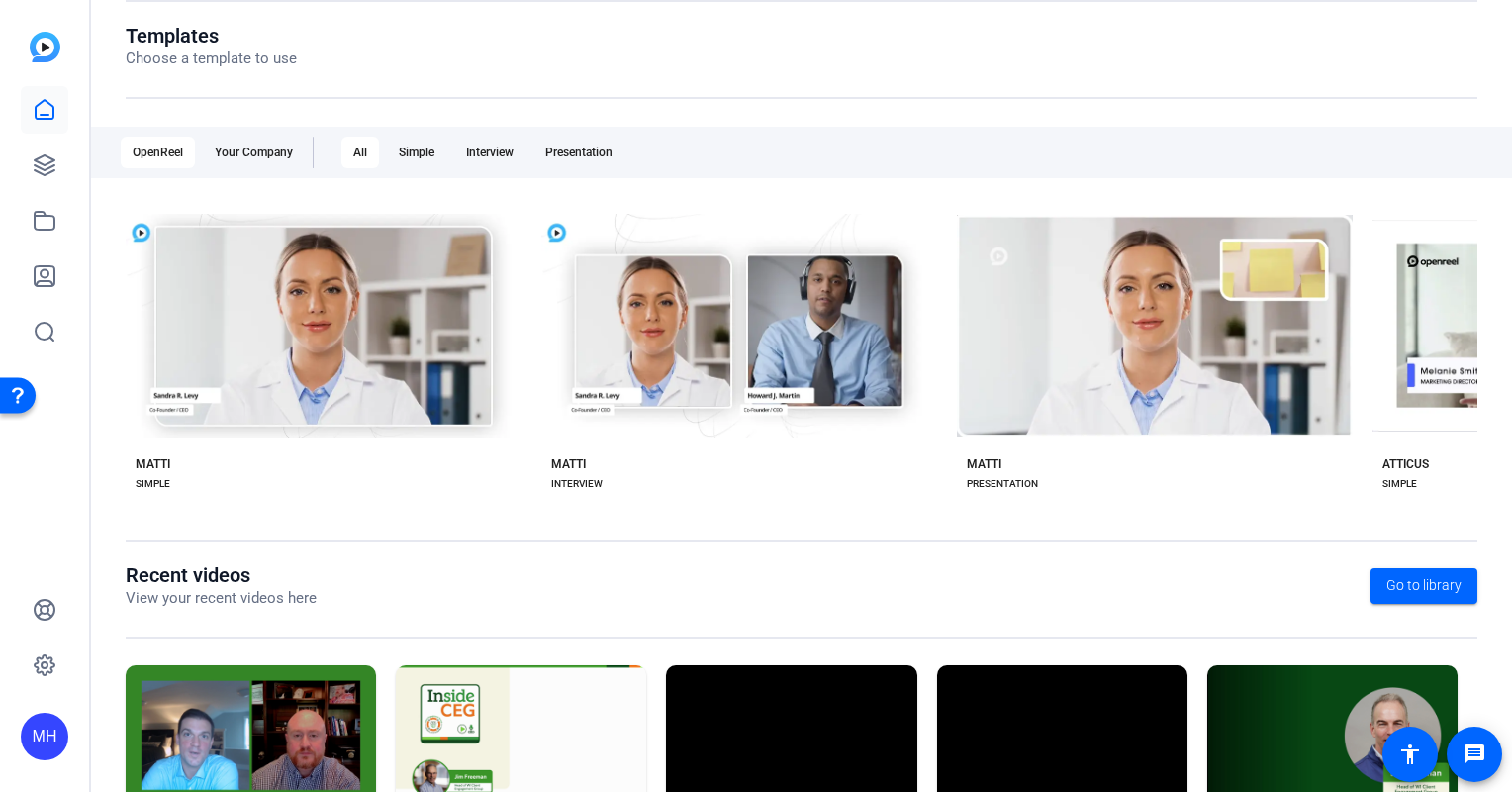 scroll, scrollTop: 112, scrollLeft: 0, axis: vertical 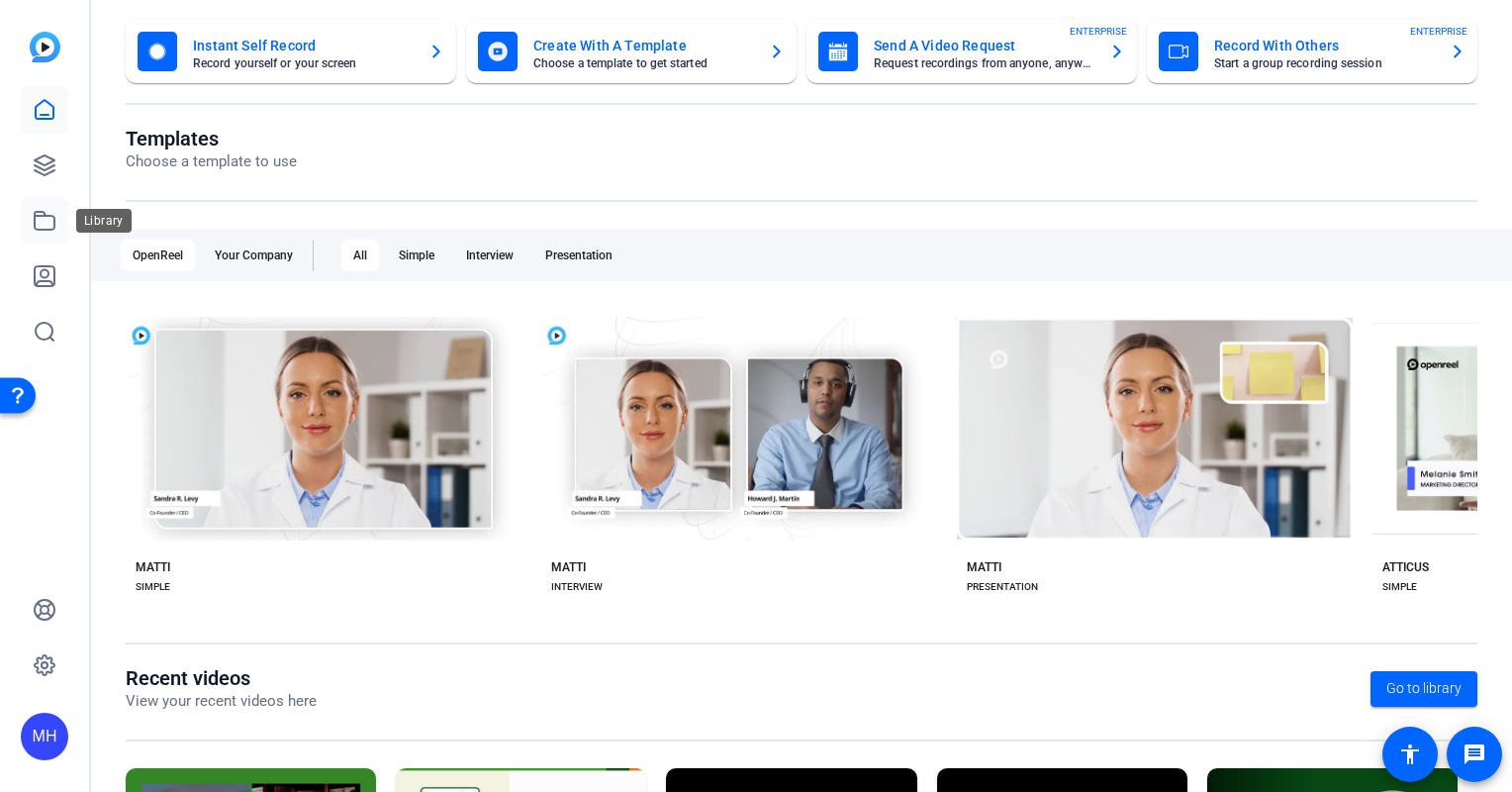 click 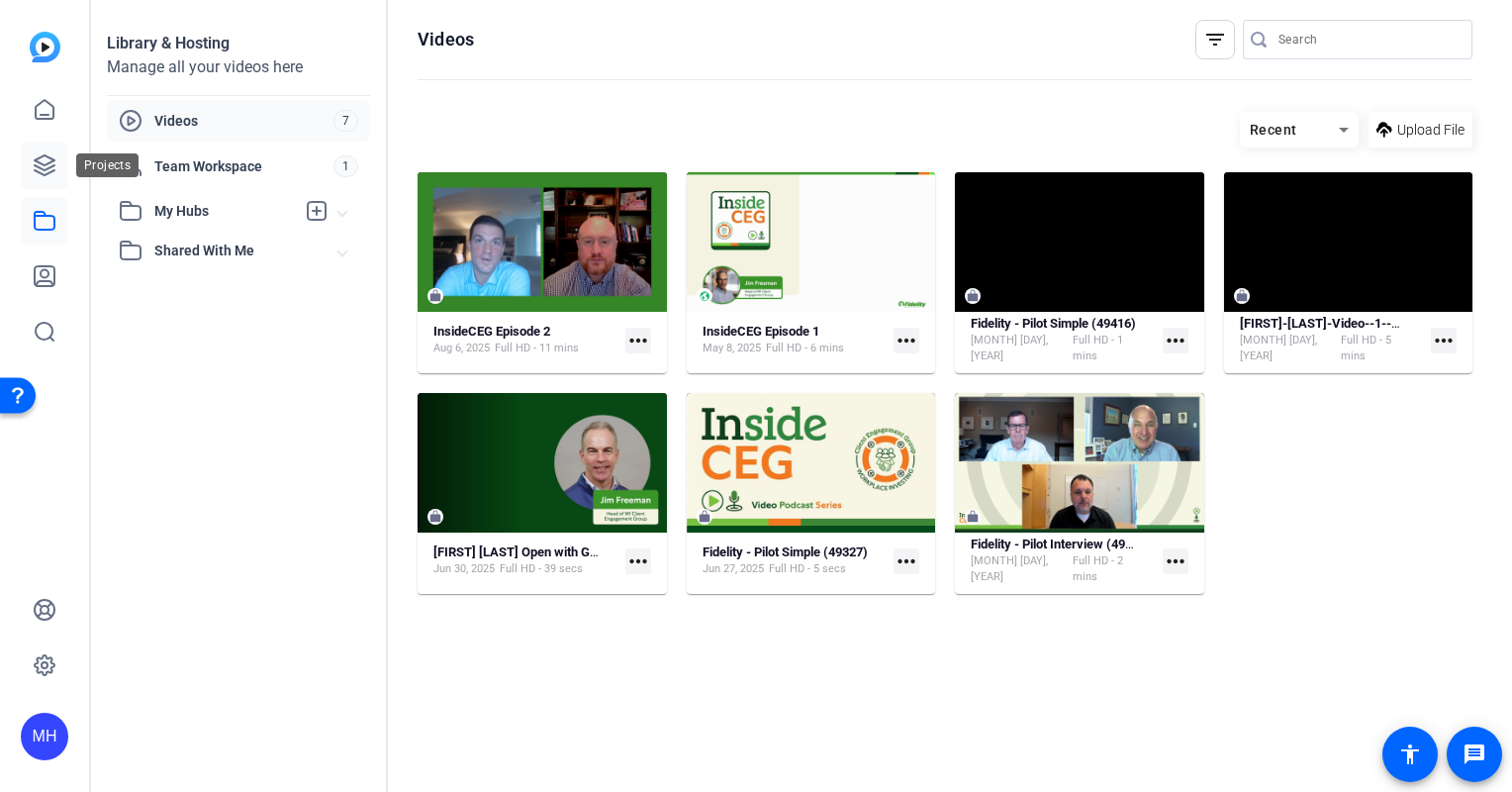 click 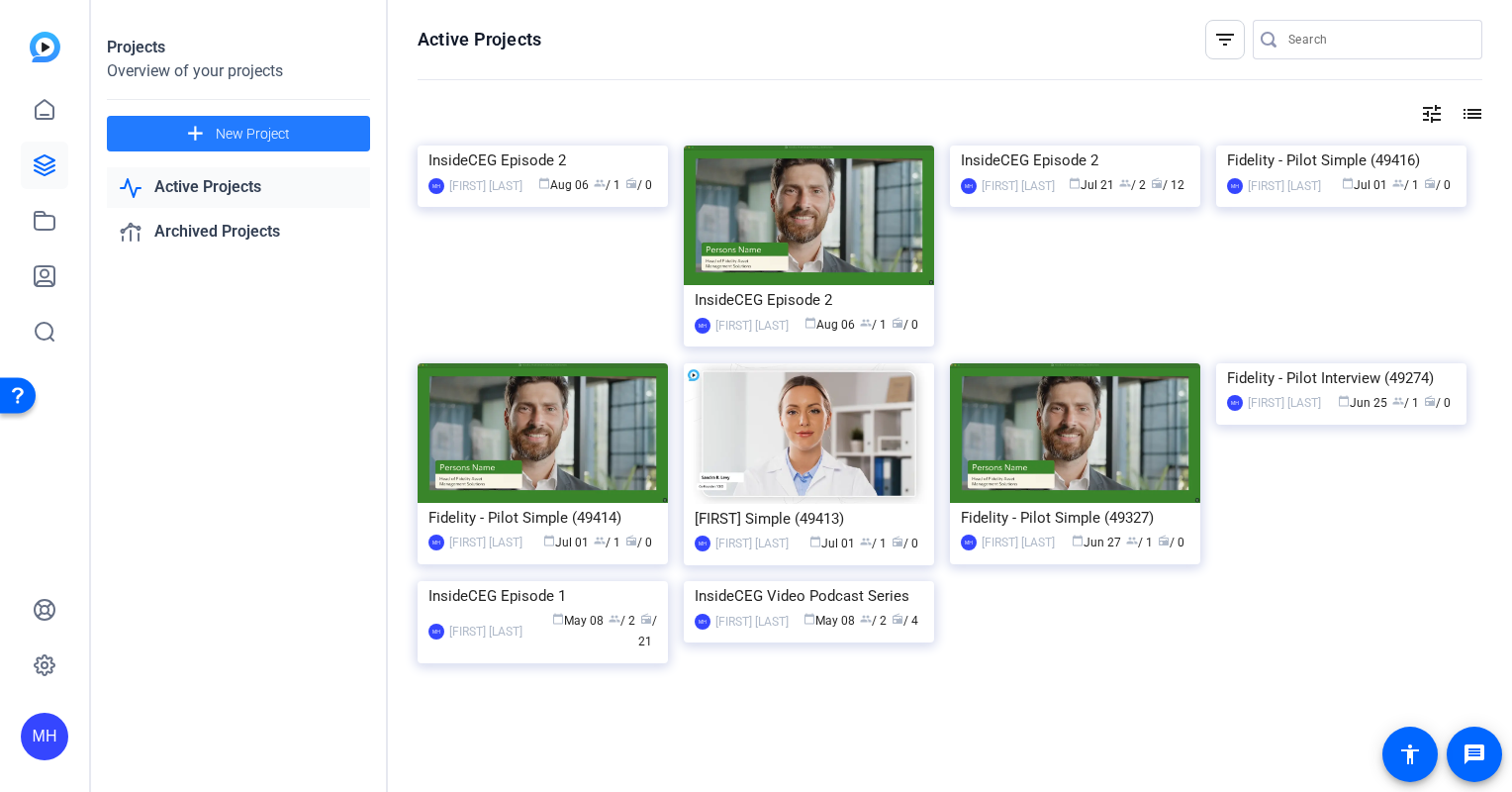 click 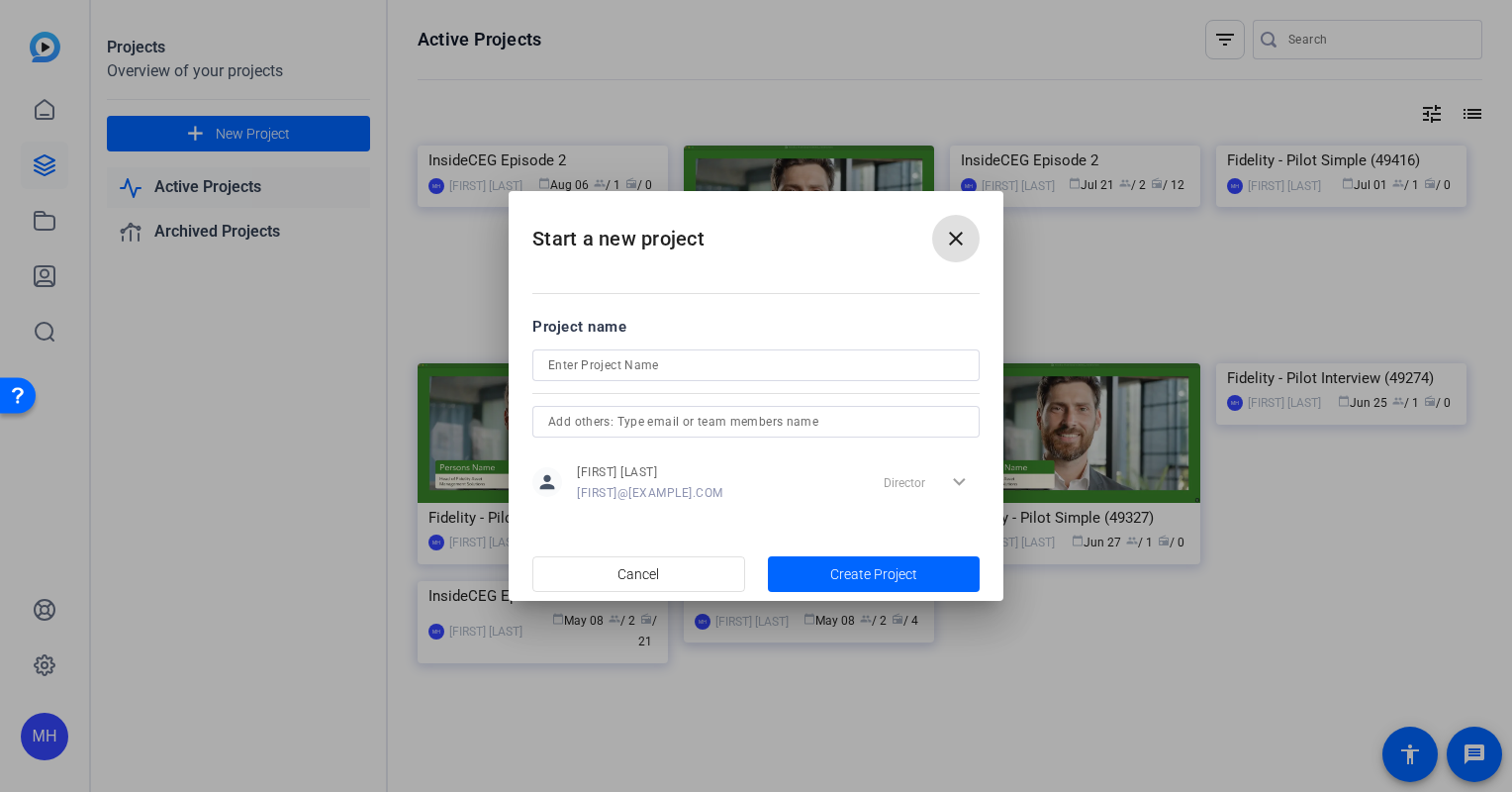 click at bounding box center (756, 365) 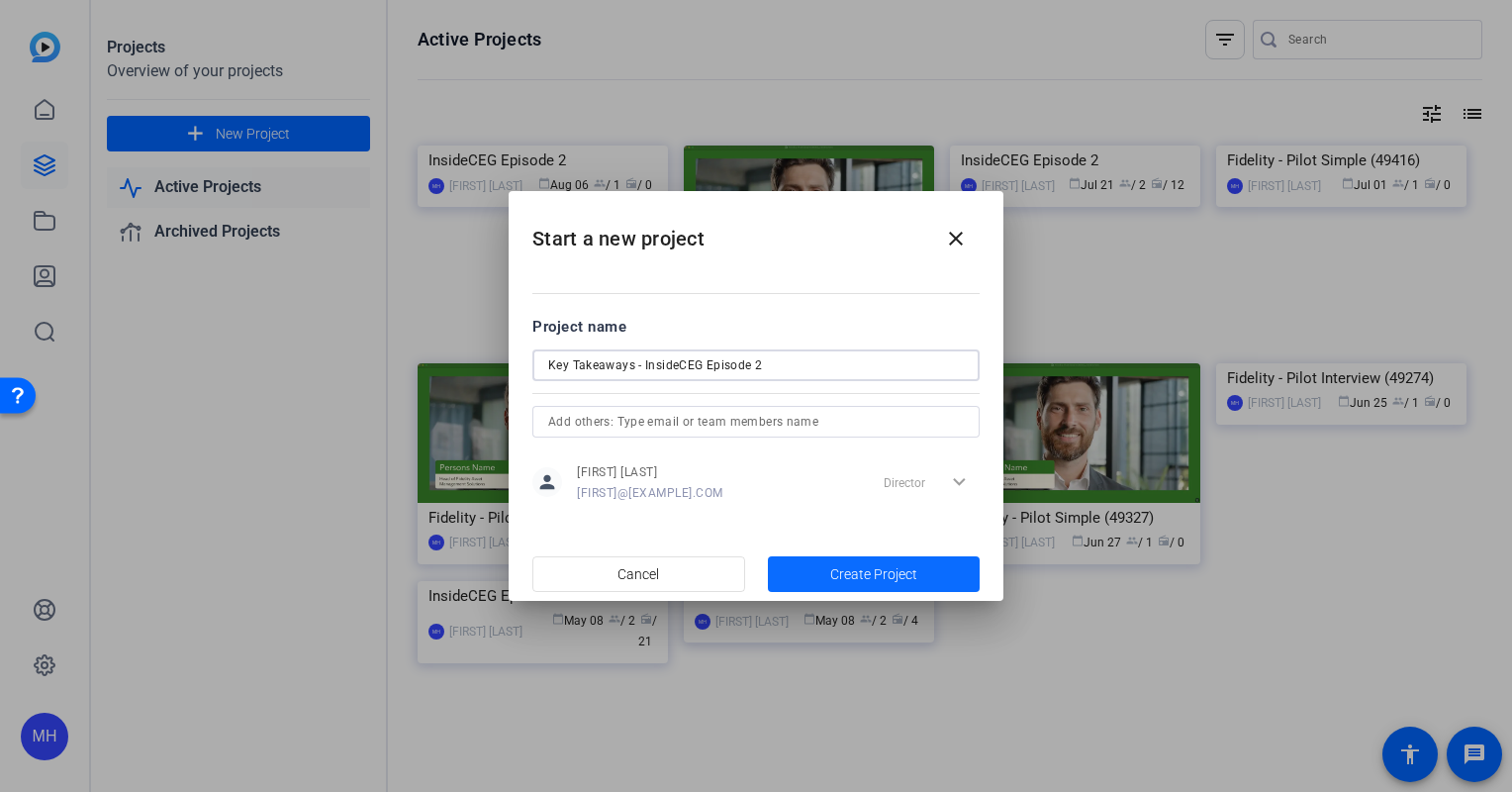 type on "Key Takeaways - InsideCEG Episode 2" 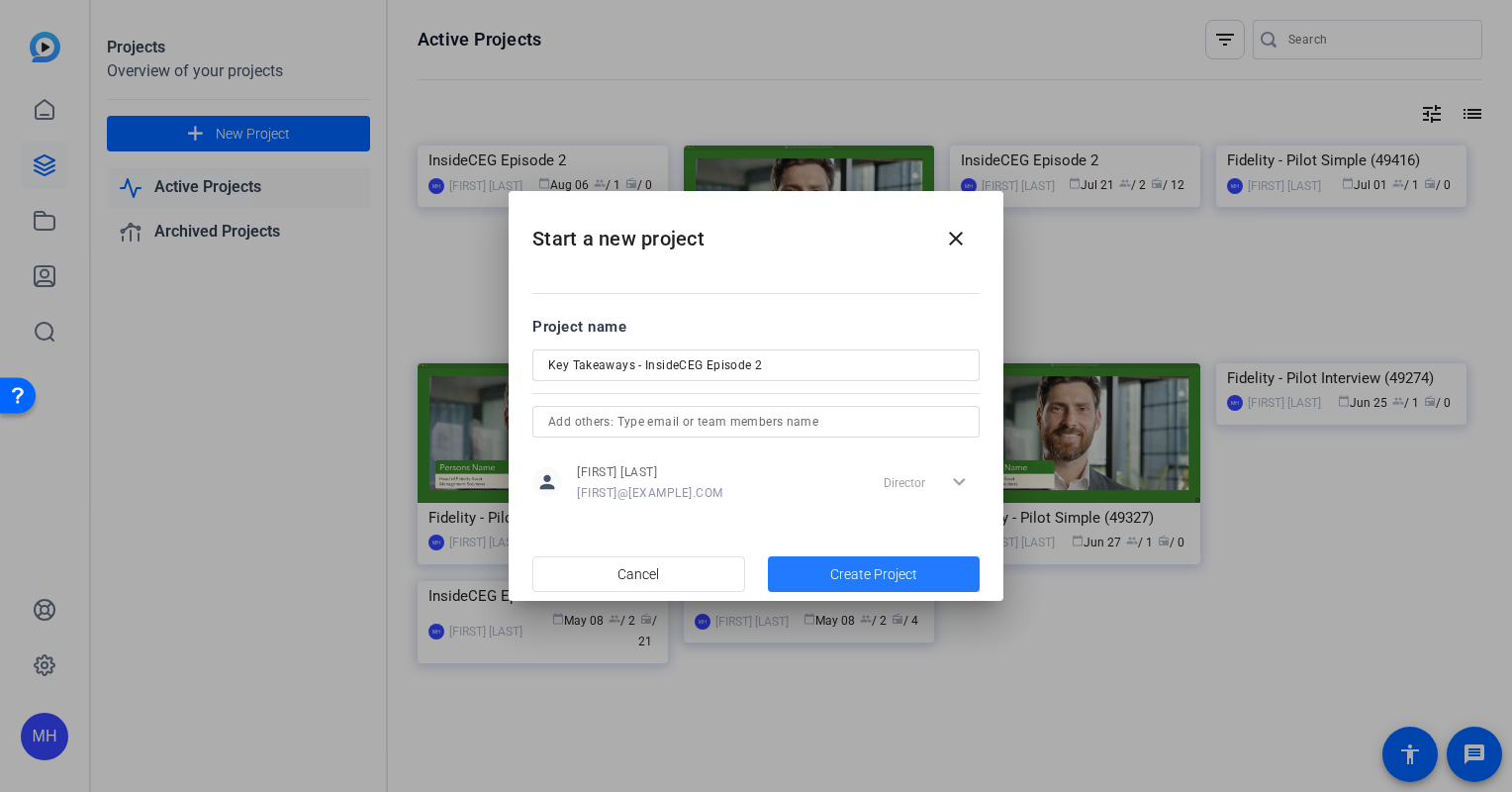 click on "Create Project" 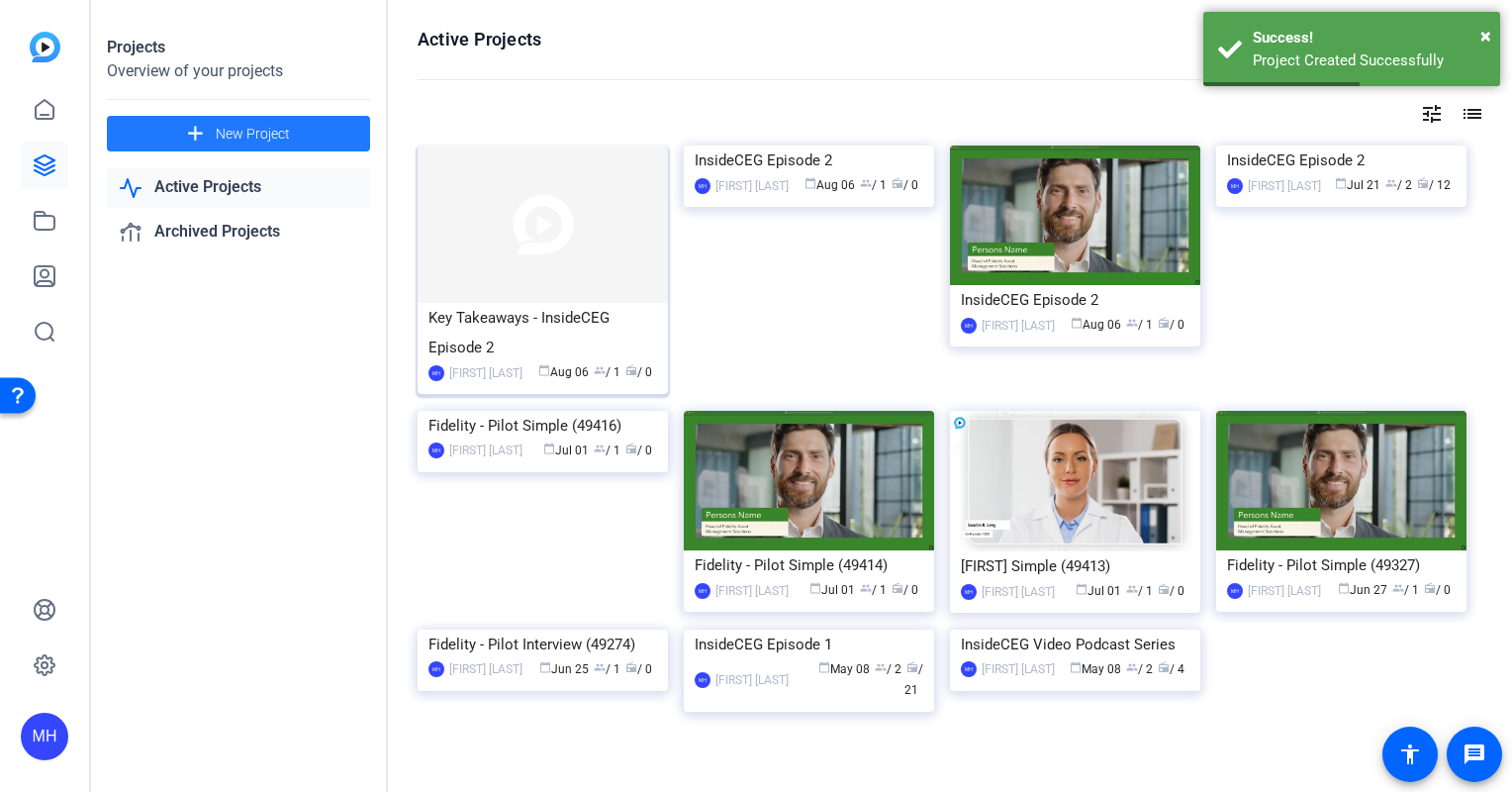 click 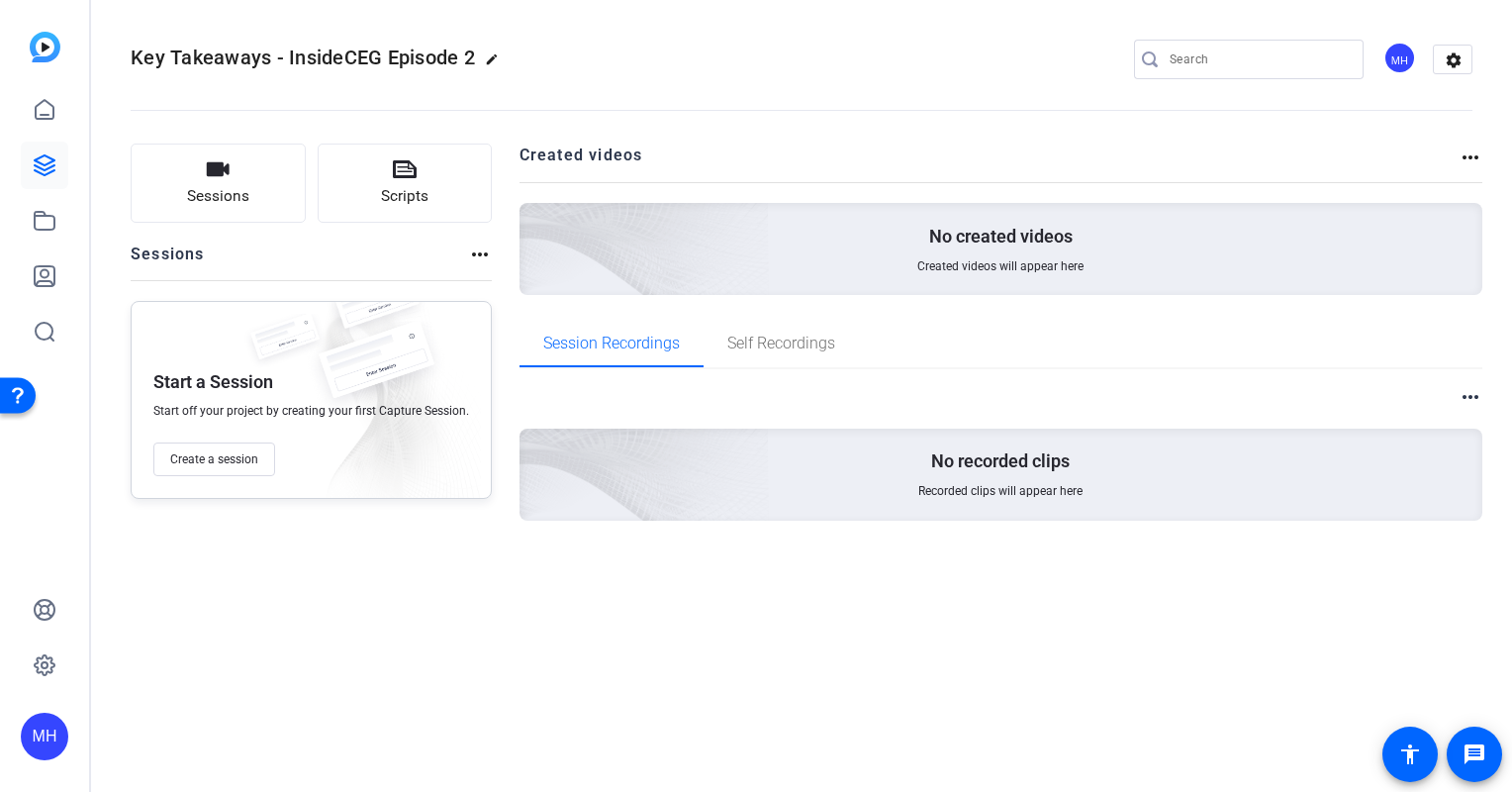 click on "more_horiz" 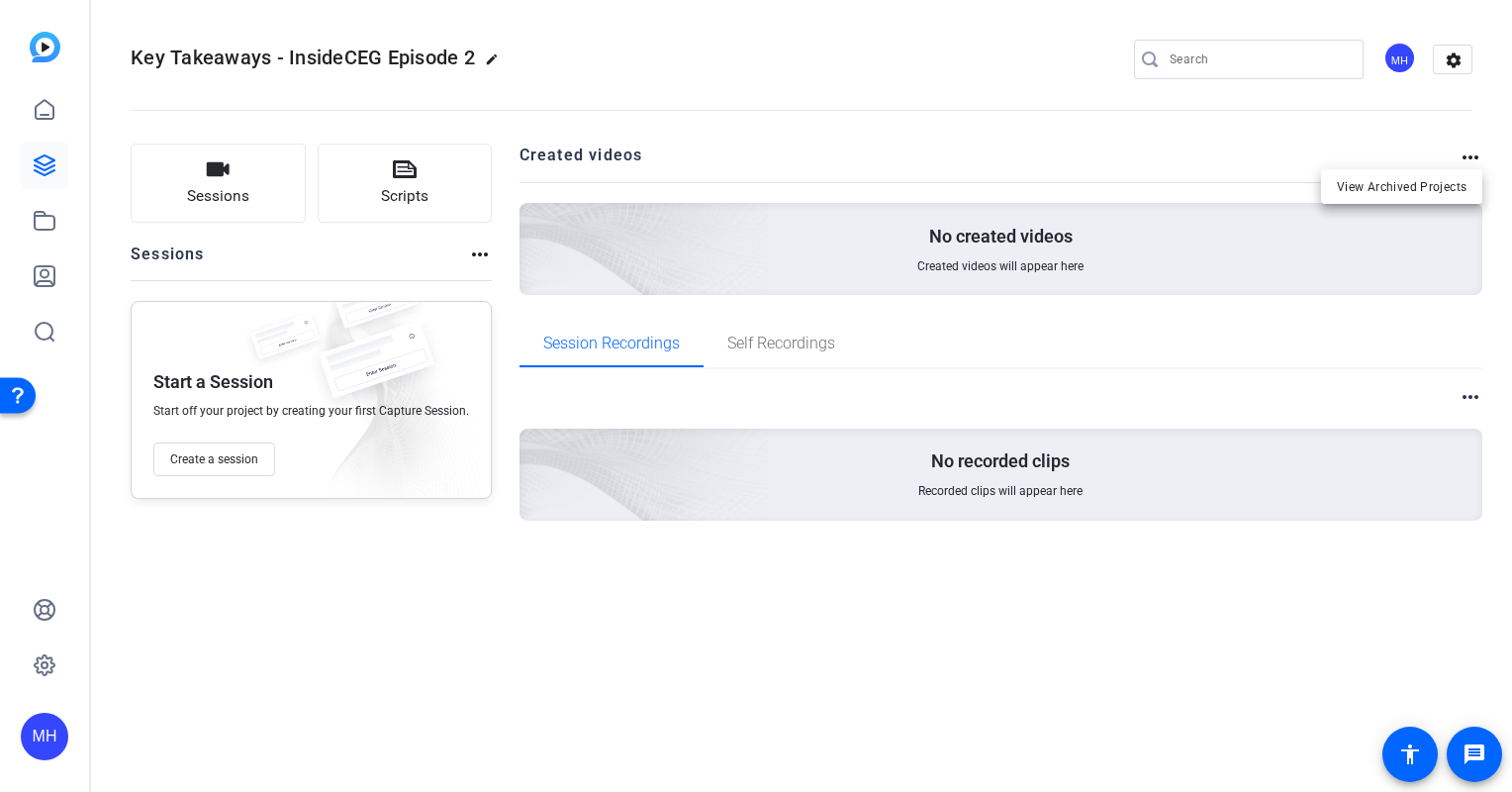 click at bounding box center (756, 396) 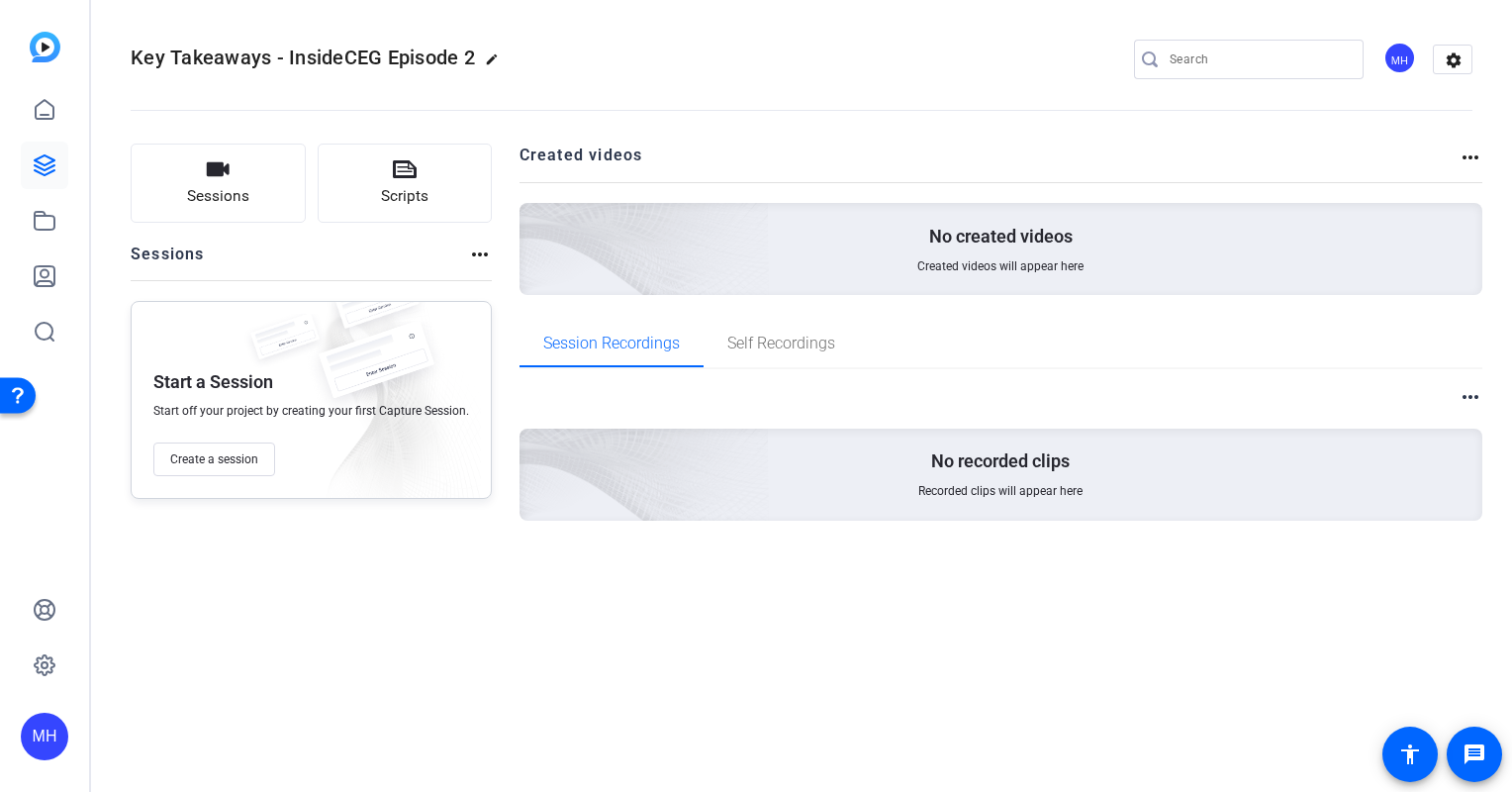 click on "edit" 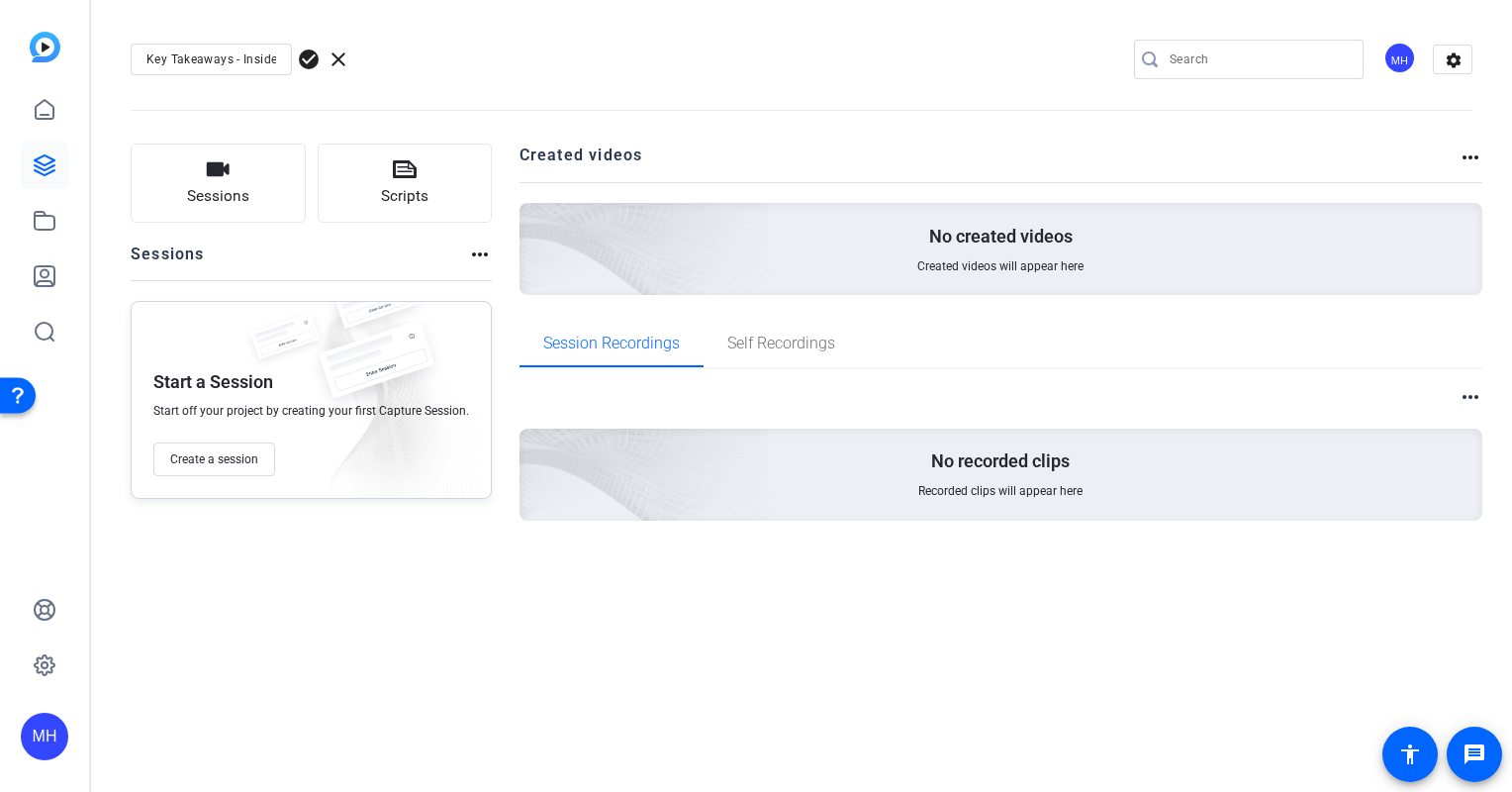 click on "Key Takeaways - InsideCEG Episode 2  check_circle  clear
MH  settings" 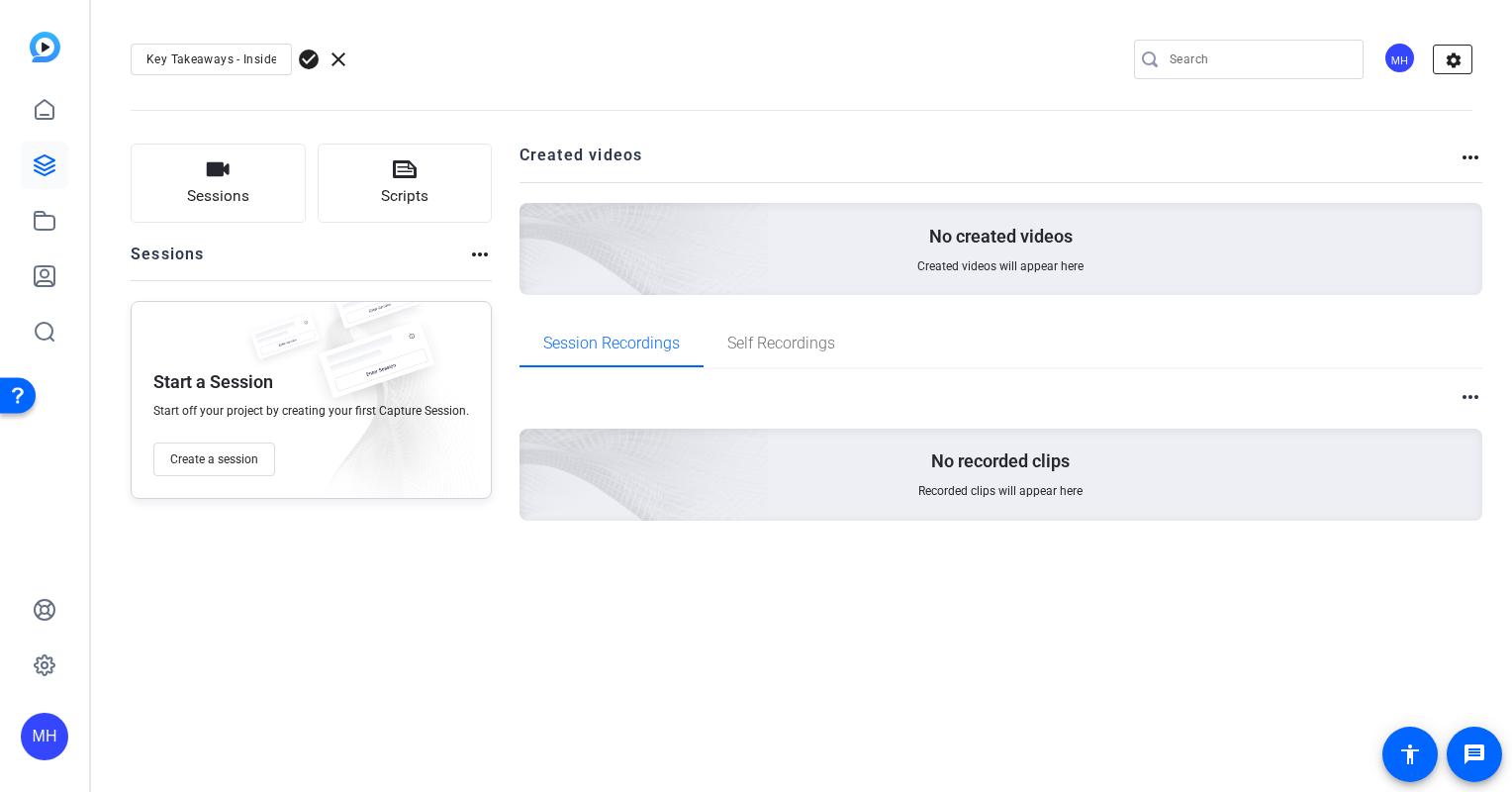 click on "settings" 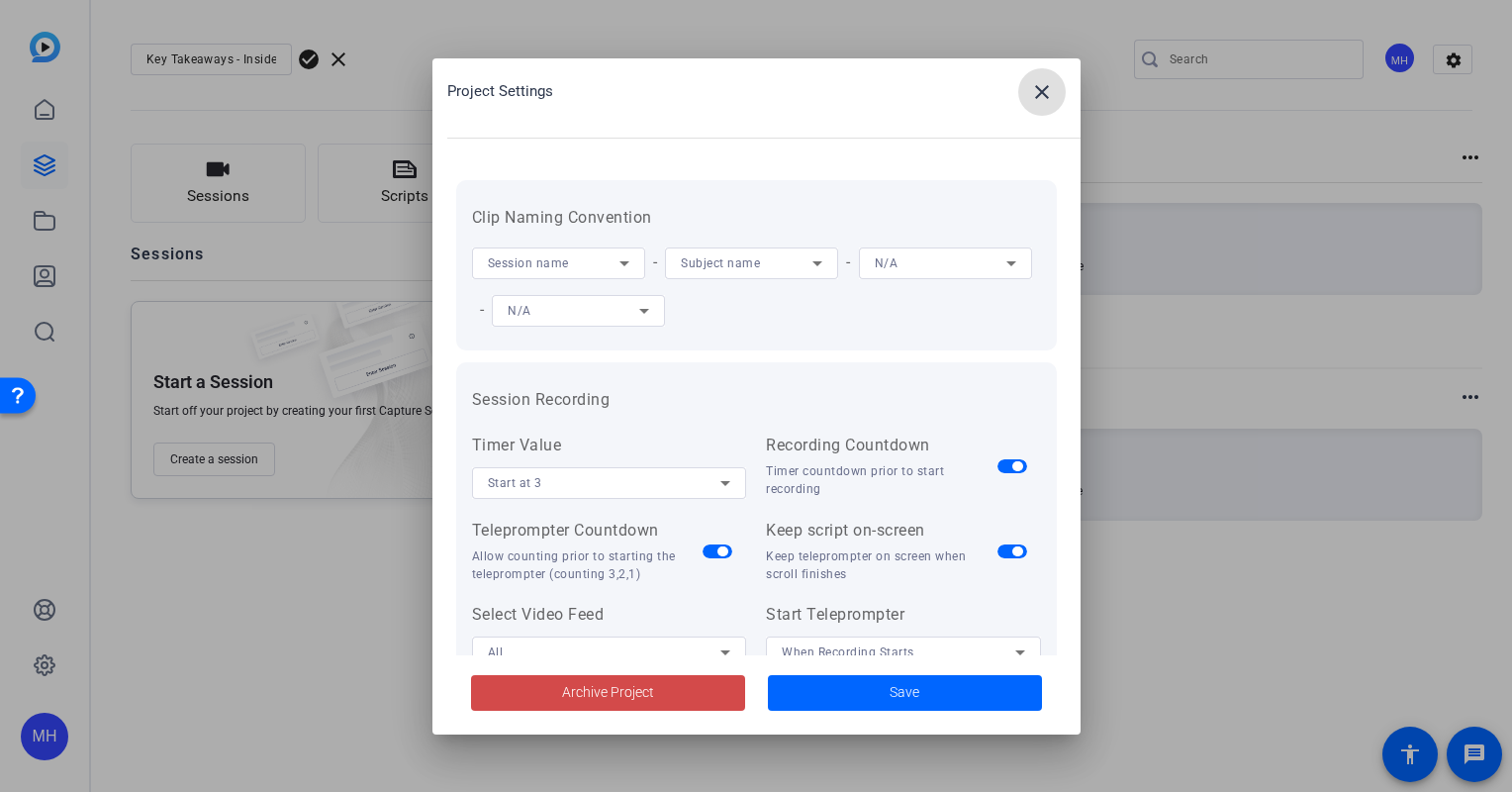 click on "Archive Project" 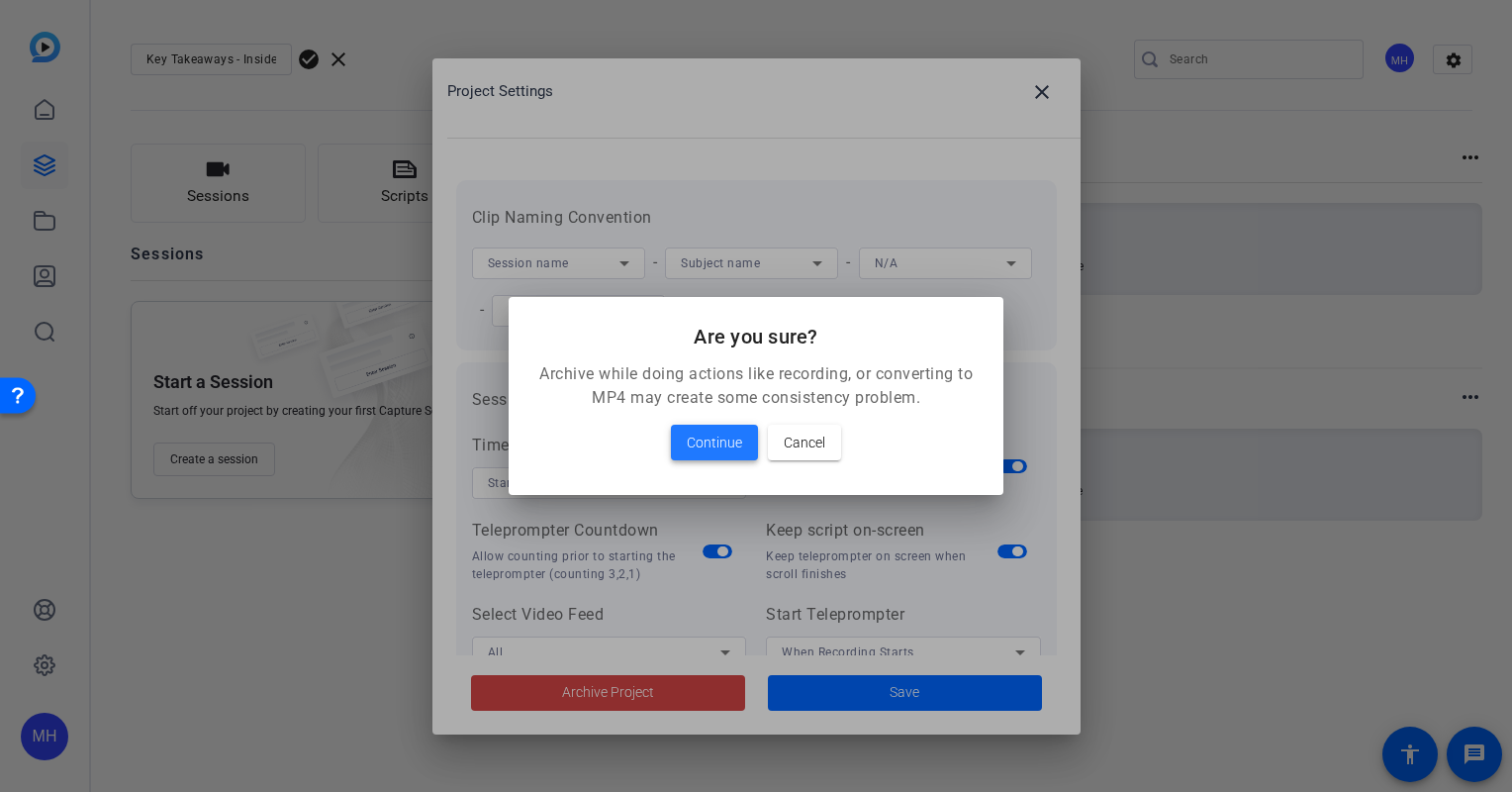 click on "Continue" at bounding box center [714, 443] 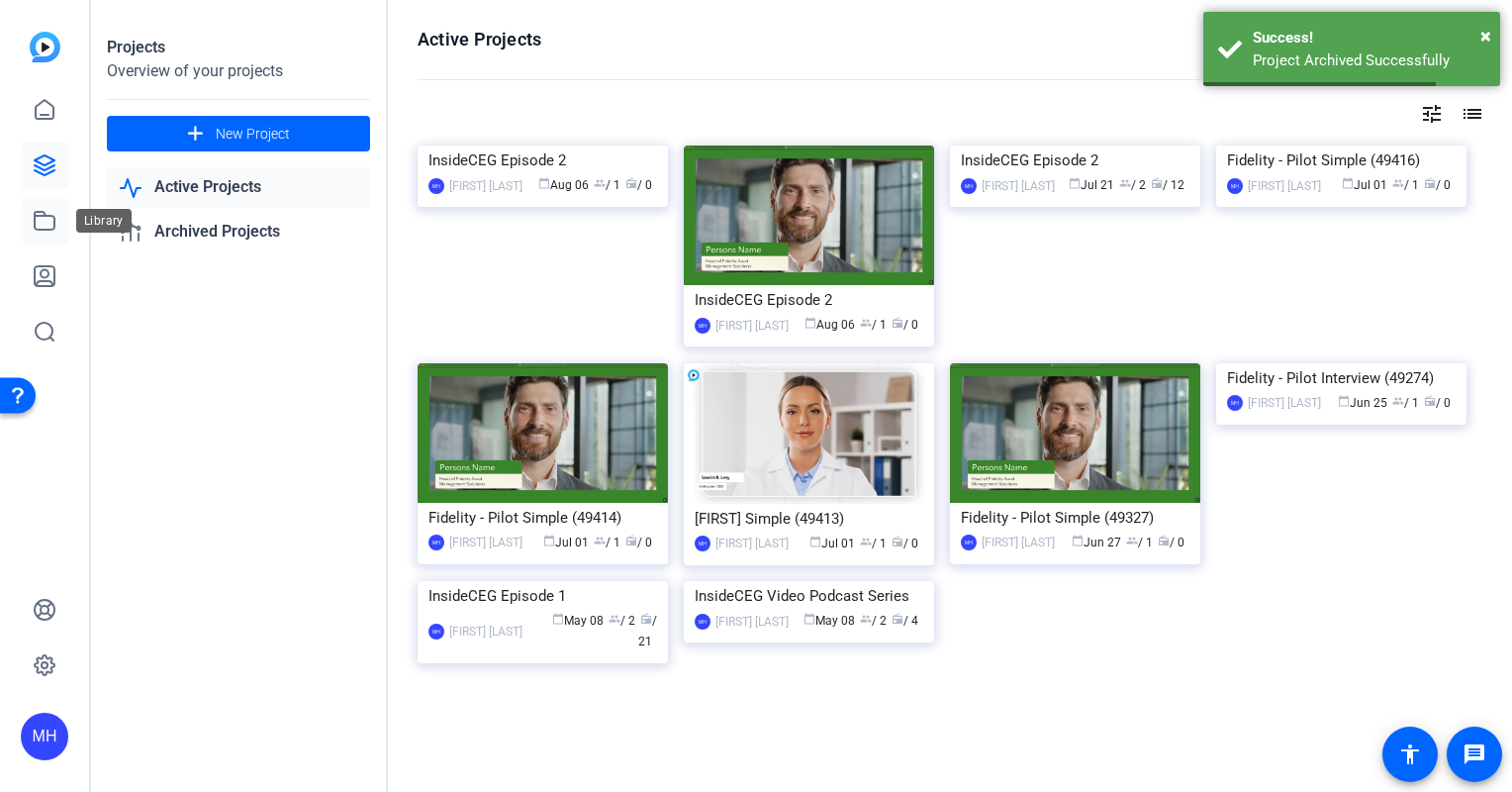 click 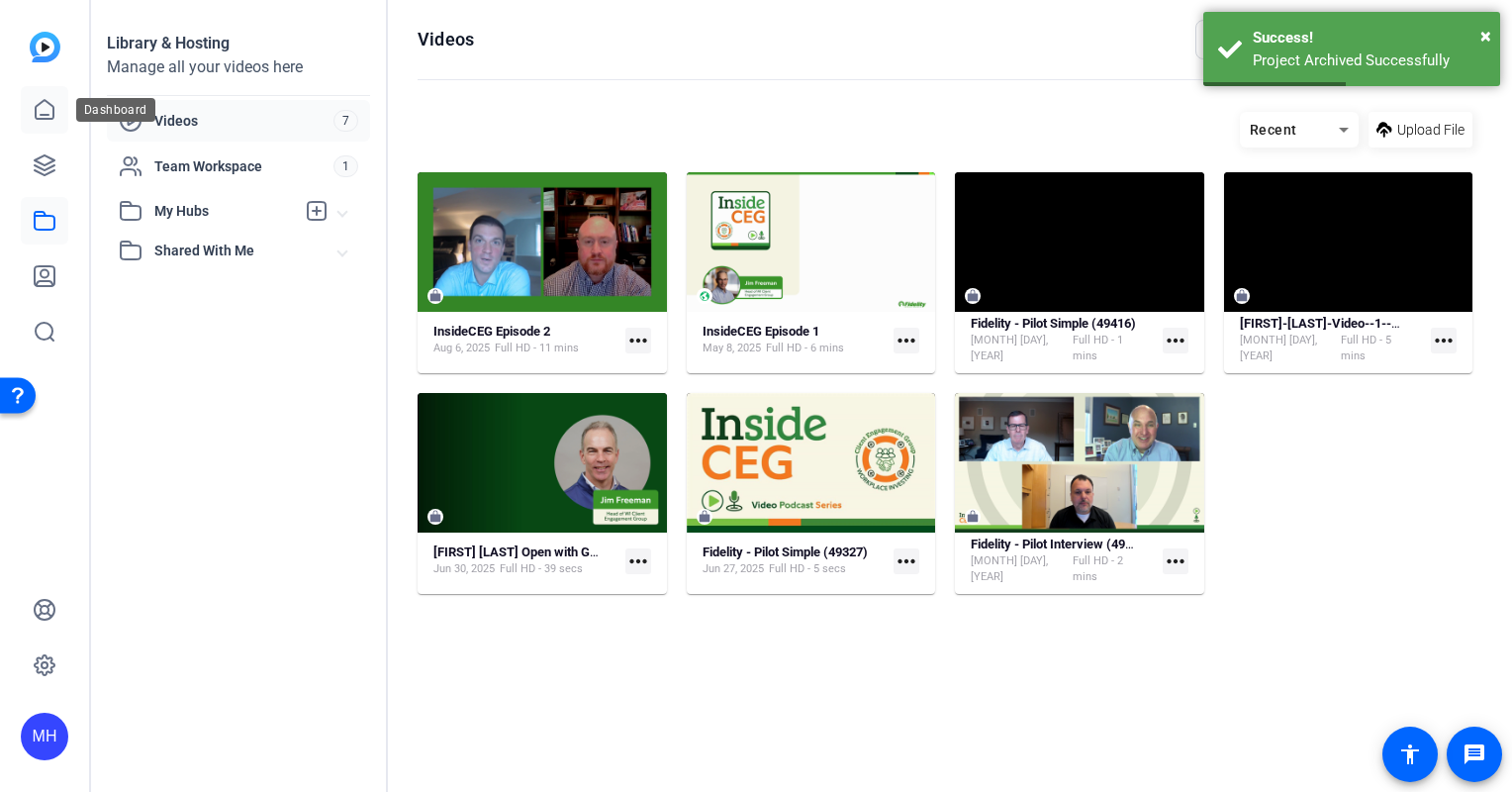 click 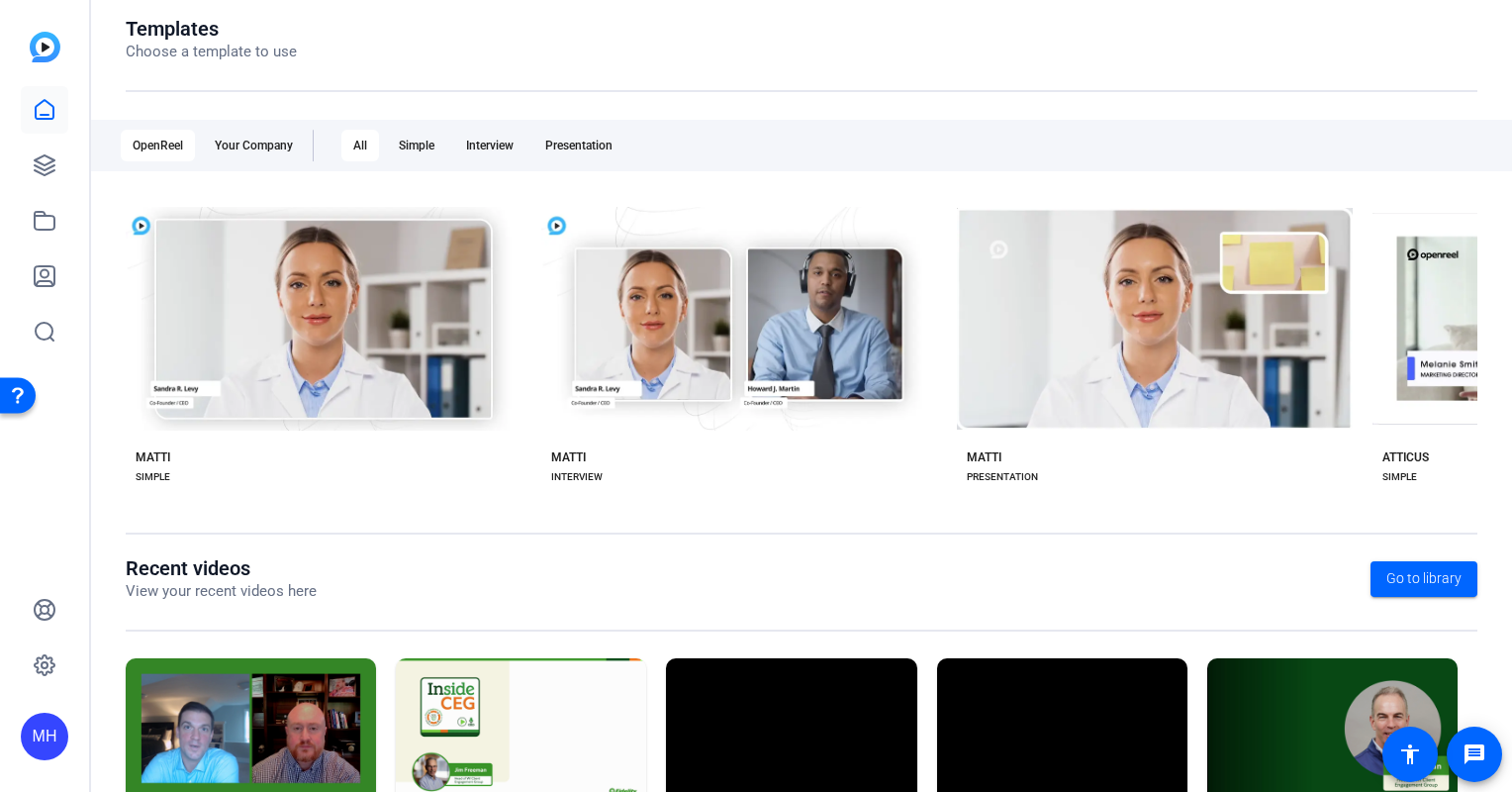 scroll, scrollTop: 219, scrollLeft: 0, axis: vertical 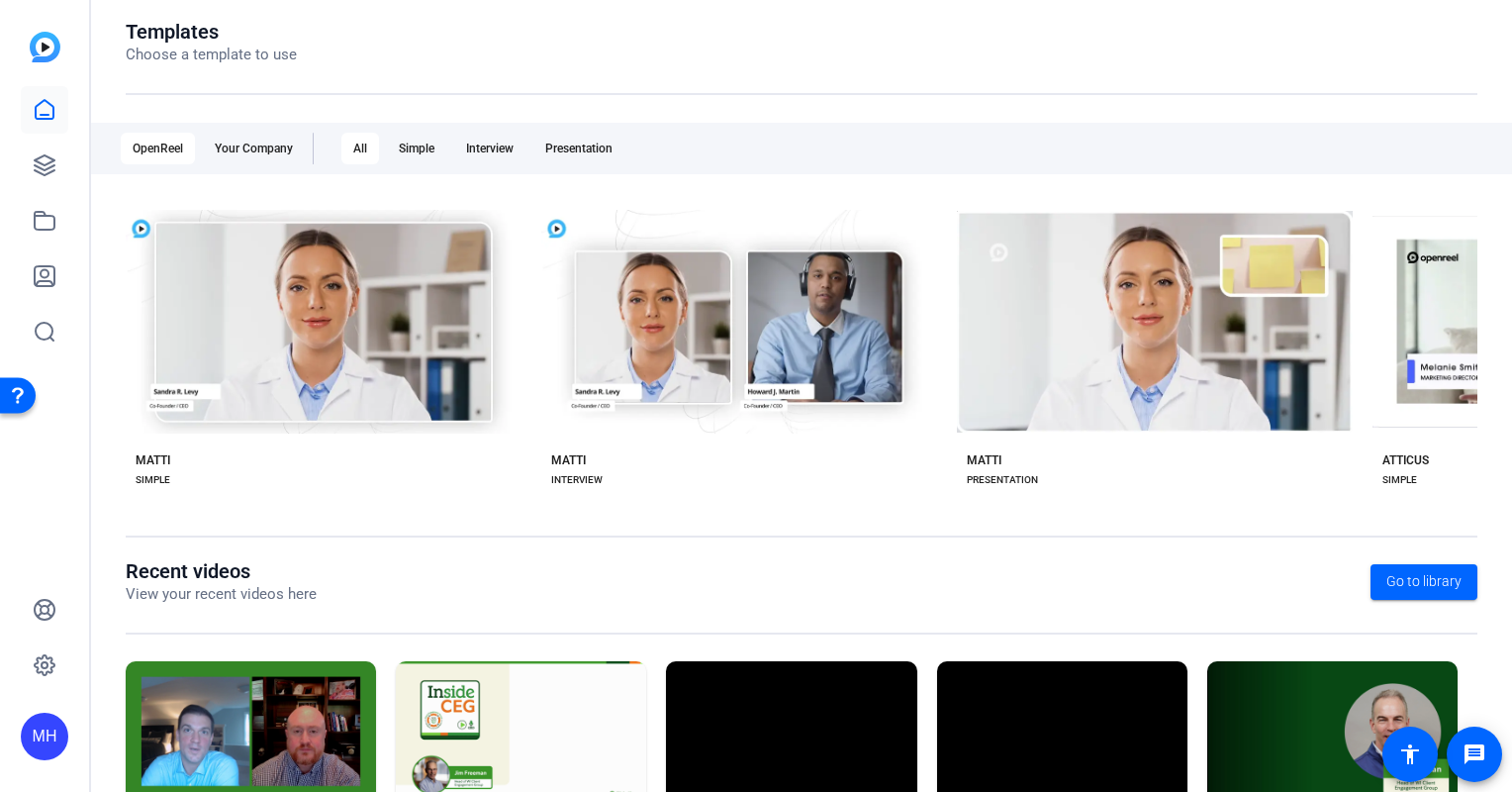 click on "Templates Choose a template to use OpenReel Your Company All Simple Interview Presentation check_circle Start with [FIRST] play_arrow Preview [FIRST] [FIRST] [FIRST] check_circle Start with [FIRST] play_arrow Preview [FIRST] [FIRST] [FIRST] check_circle Start with [FIRST] play_arrow Preview [FIRST] [FIRST] [FIRST] check_circle Start with [FIRST] play_arrow Preview [FIRST] [FIRST] [FIRST] check_circle Start with [FIRST] play_arrow Preview [FIRST] [FIRST] [FIRST] check_circle Start with [FIRST] play_arrow Preview [FIRST] [FIRST] [FIRST] check_circle Start with [FIRST] play_arrow Preview [FIRST] [FIRST] [FIRST] check_circle Start with [FIRST] play_arrow Preview [FIRST]" 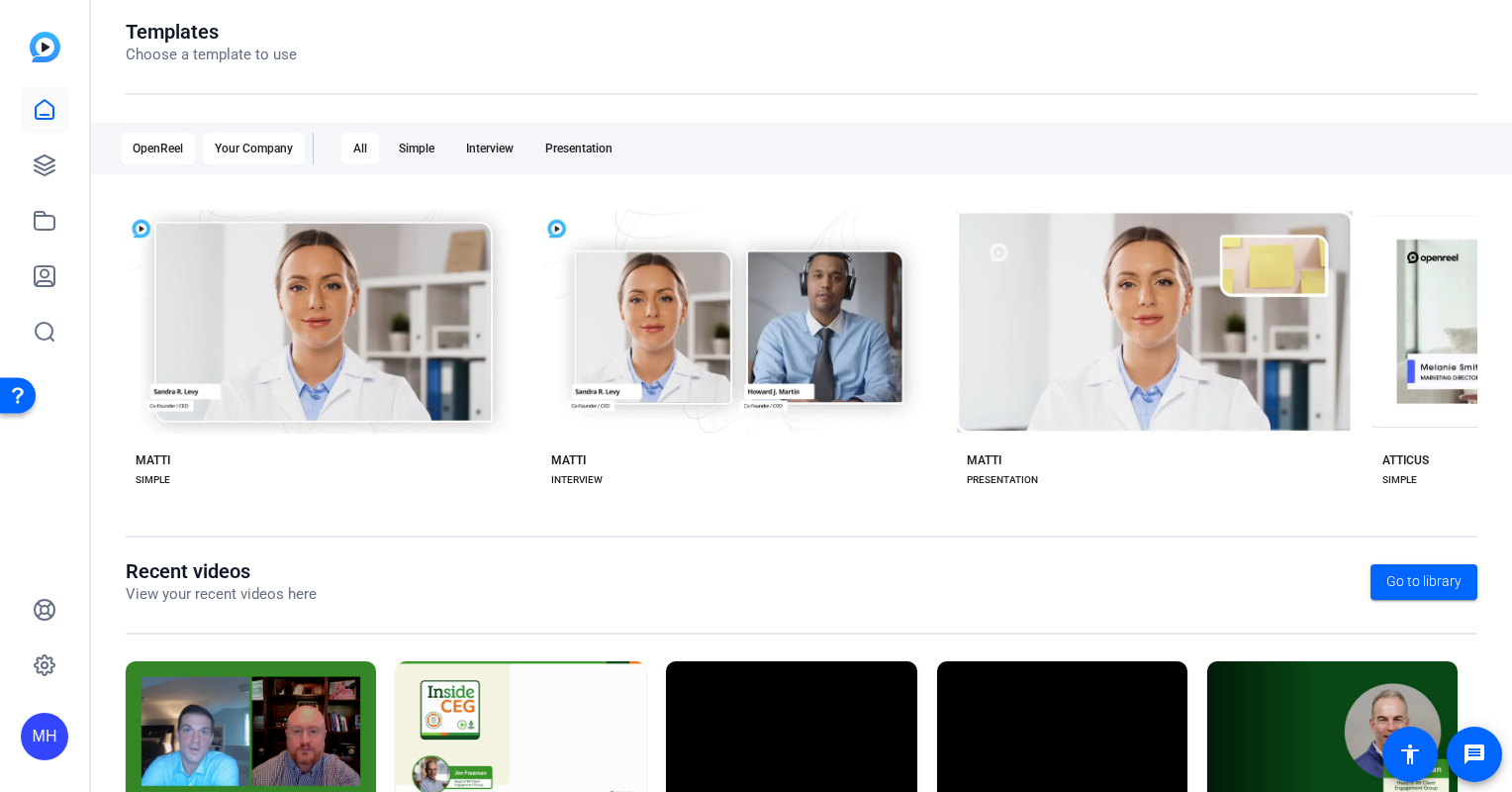 click on "Your Company" 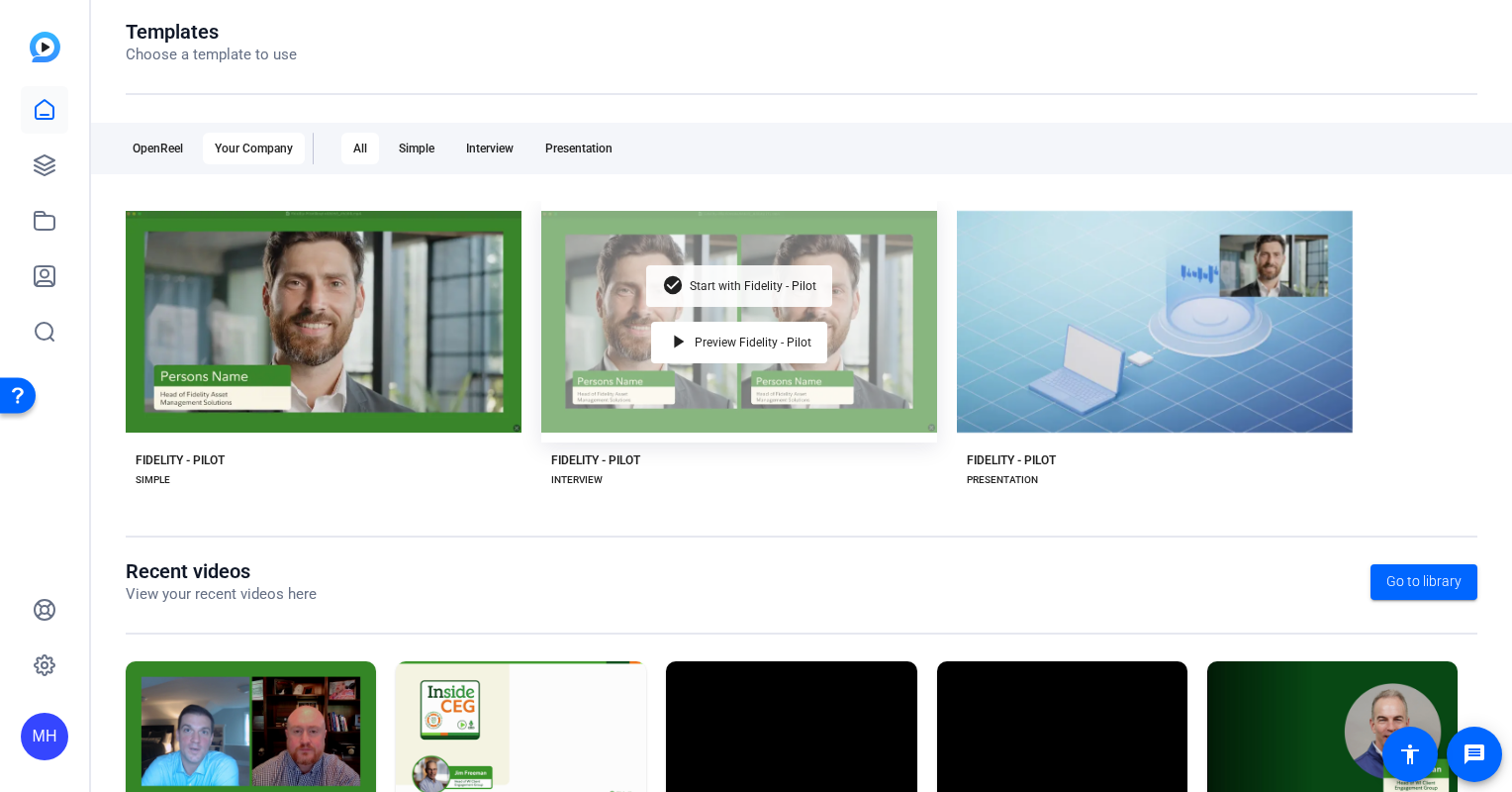 click on "Start with Fidelity - Pilot" 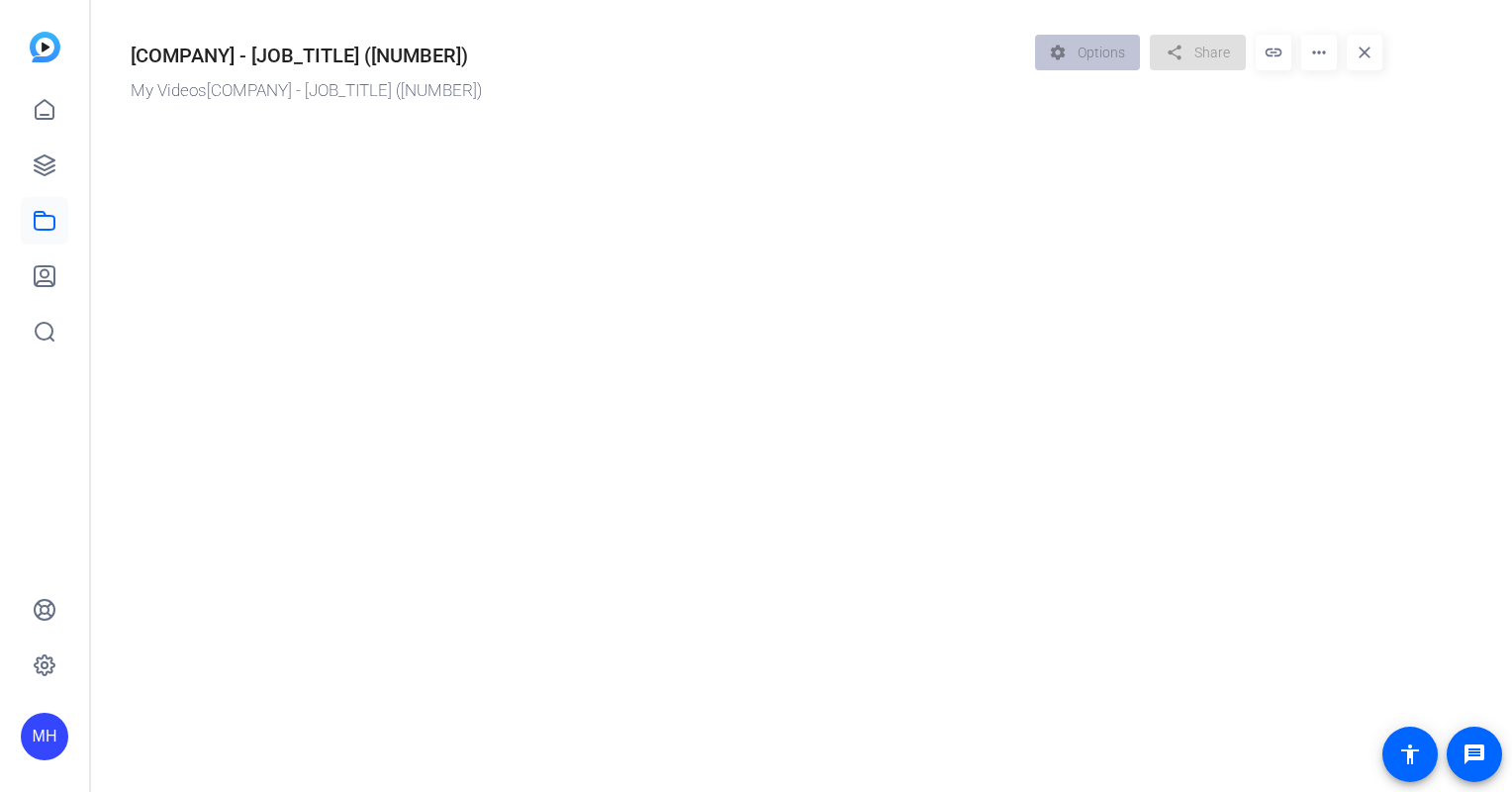 scroll, scrollTop: 0, scrollLeft: 0, axis: both 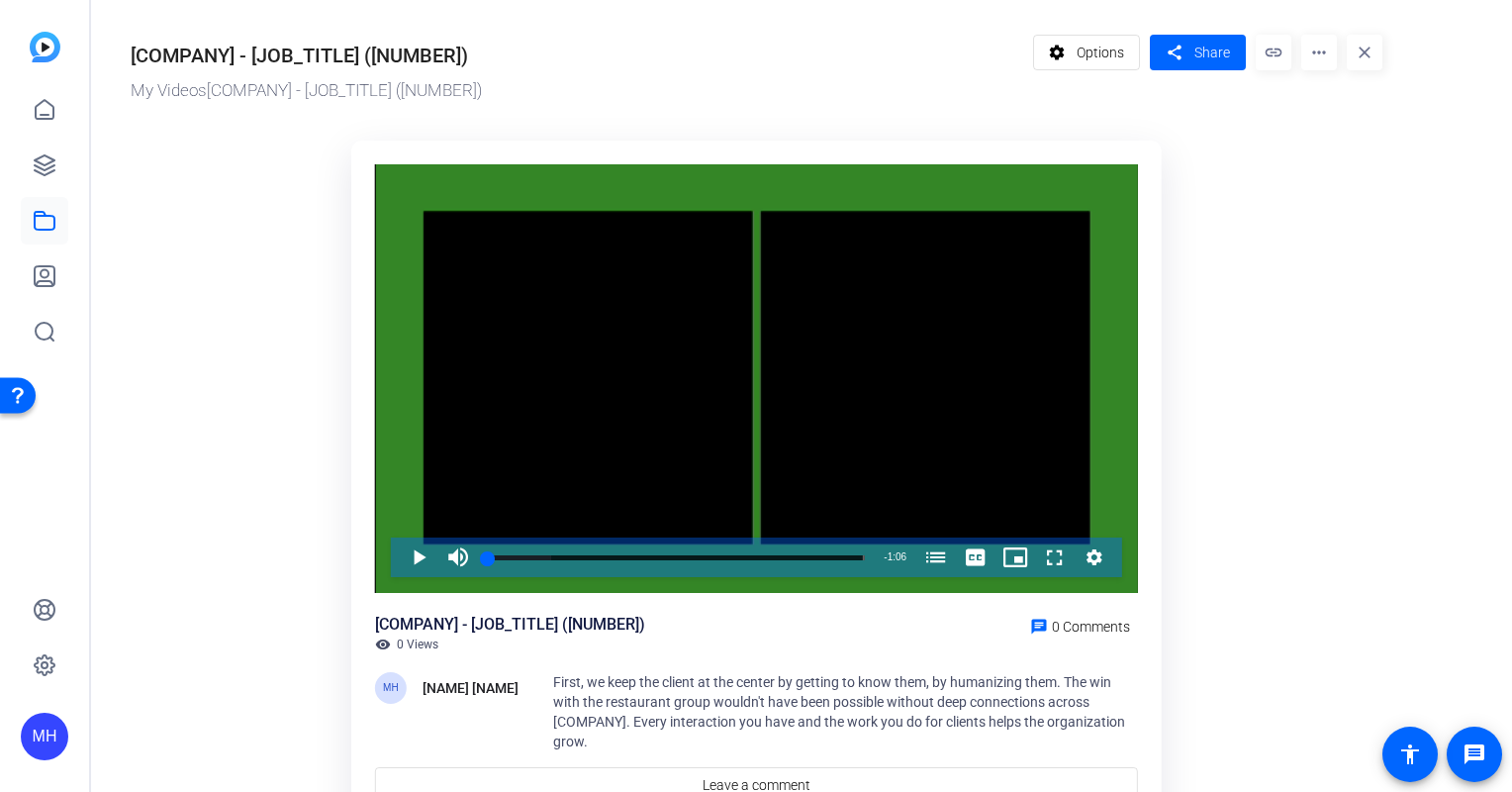 click on "[COMPANY] - [JOB_TITLE] ([NUMBER])" 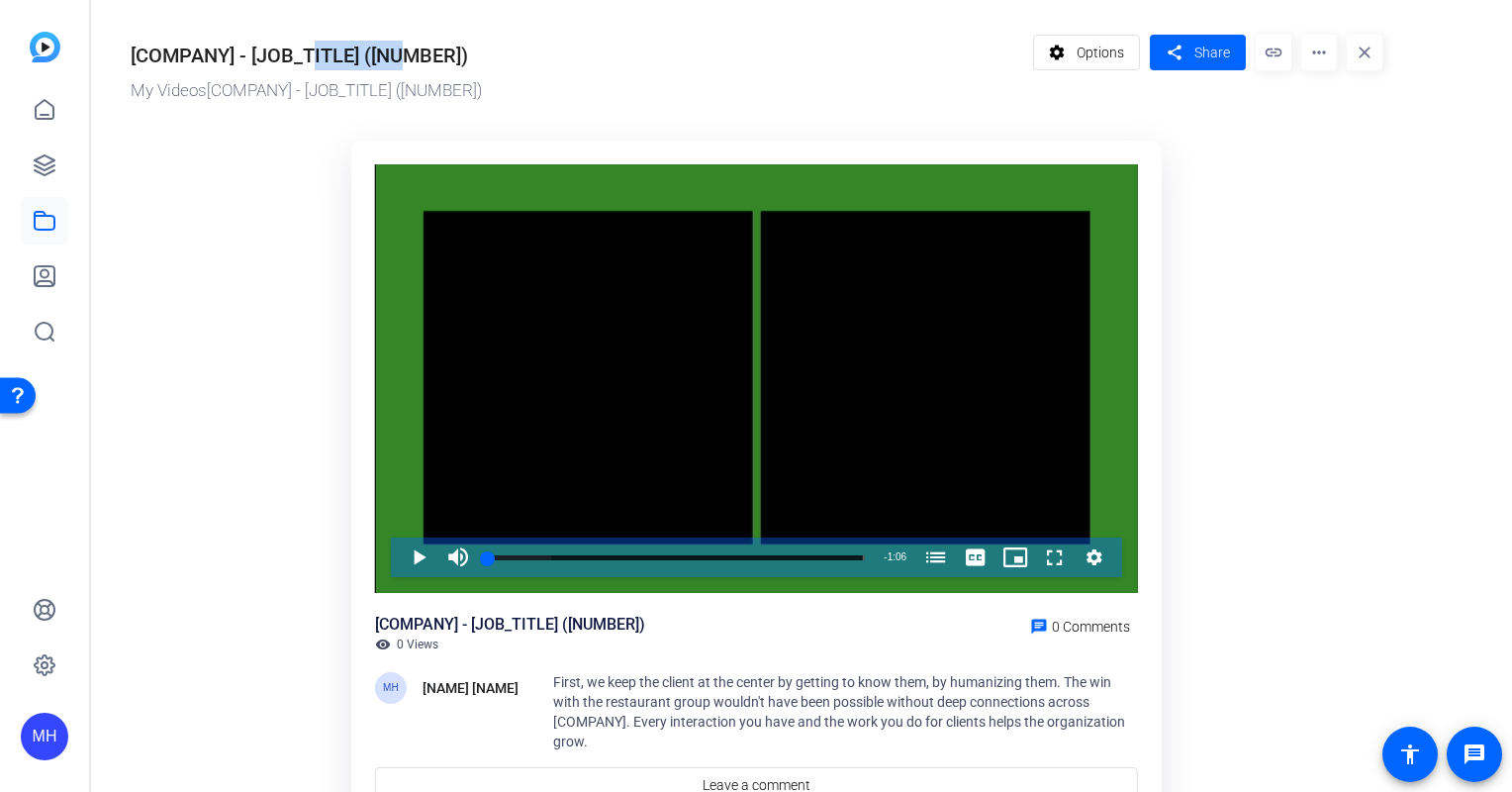 click on "Fidelity - Pilot Interview (50437)" 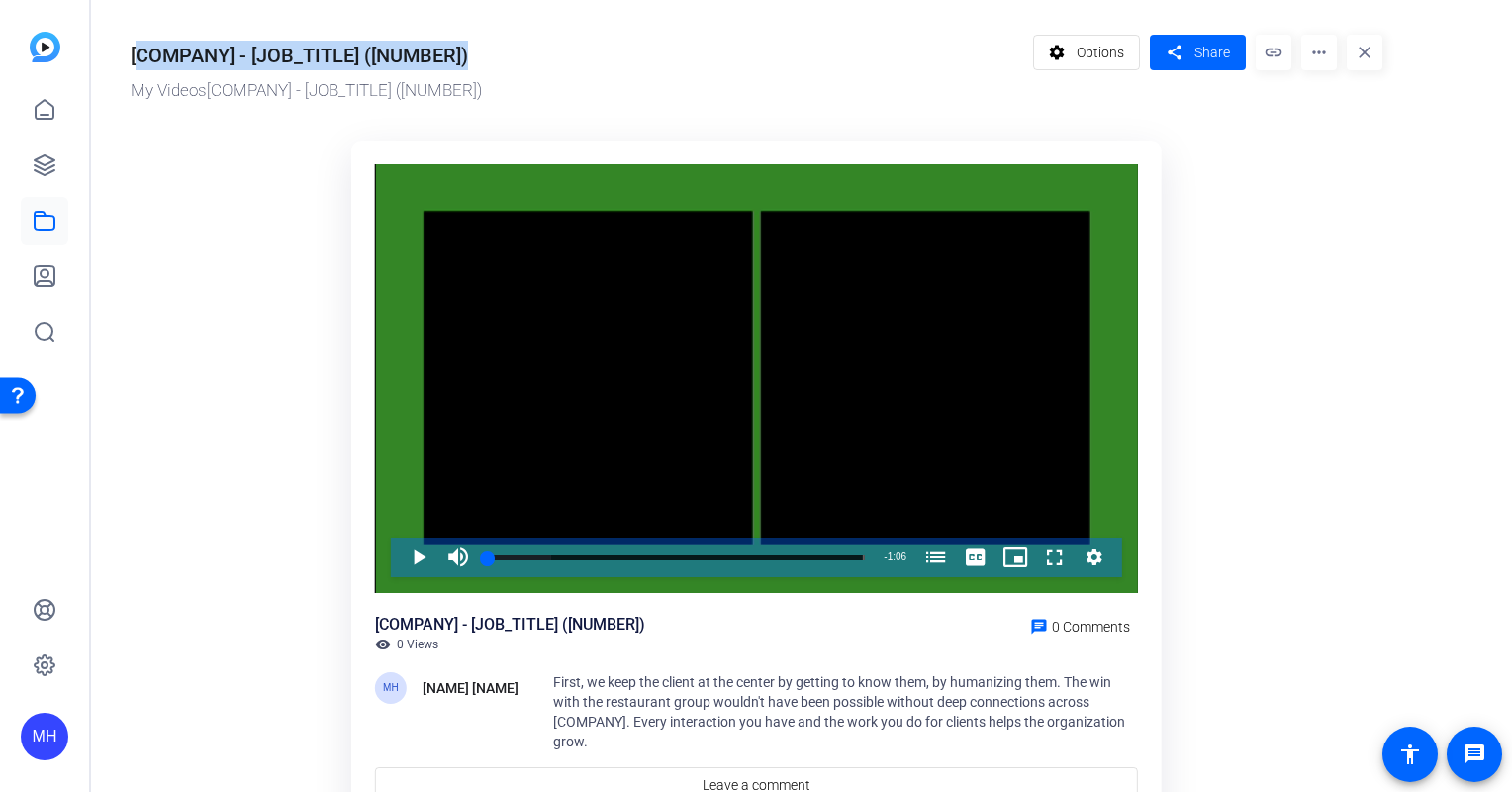 click on "Fidelity - Pilot Interview (50437)" 